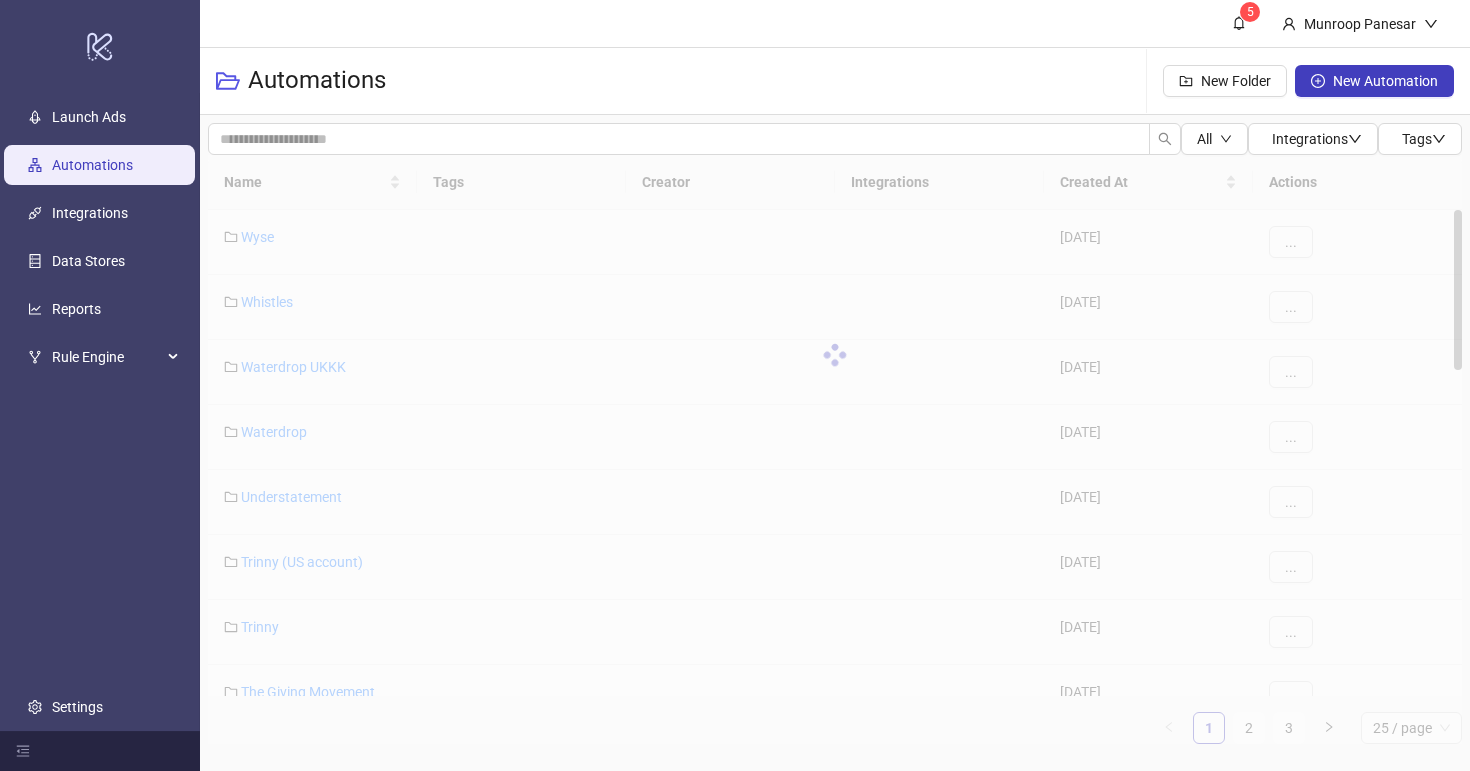 scroll, scrollTop: 0, scrollLeft: 0, axis: both 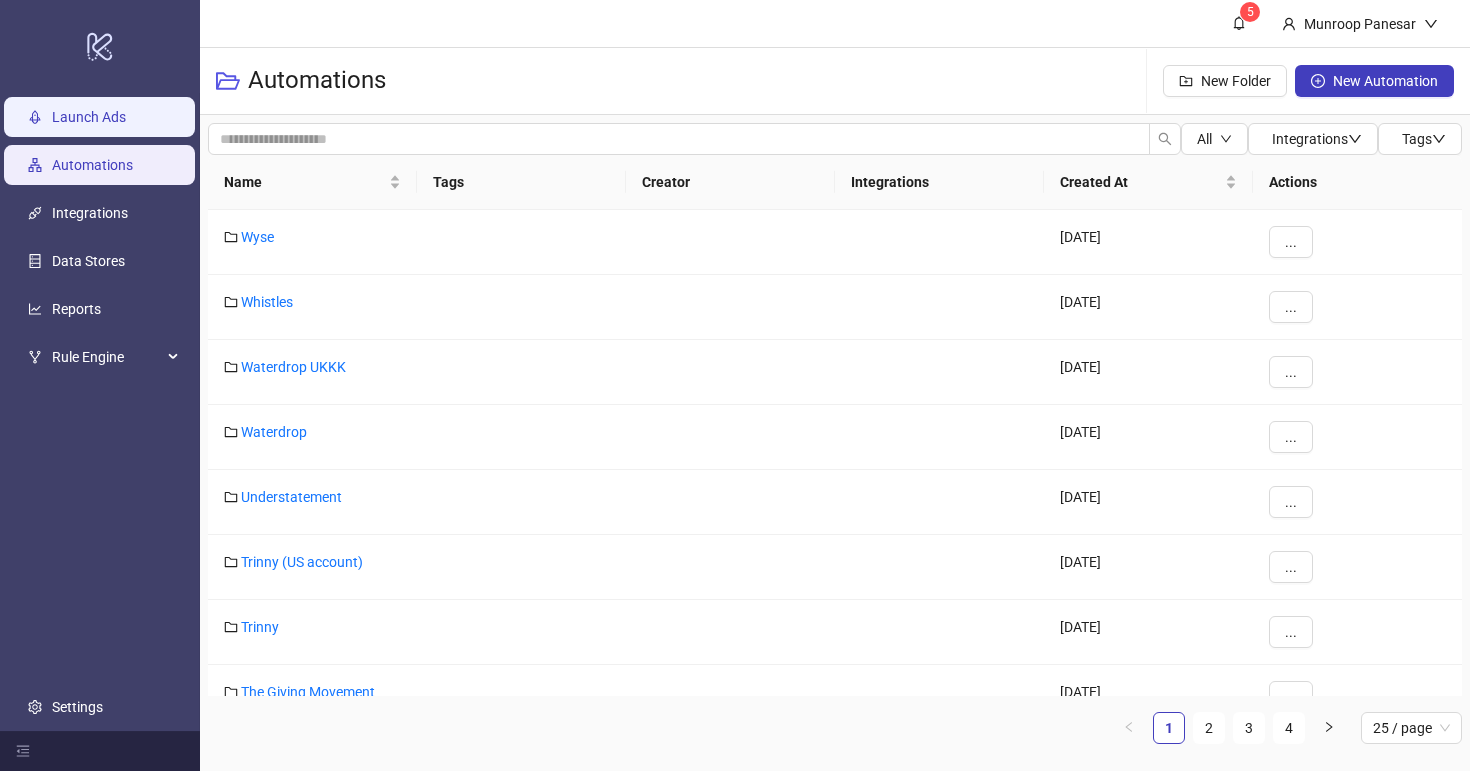 click on "Launch Ads" at bounding box center (89, 117) 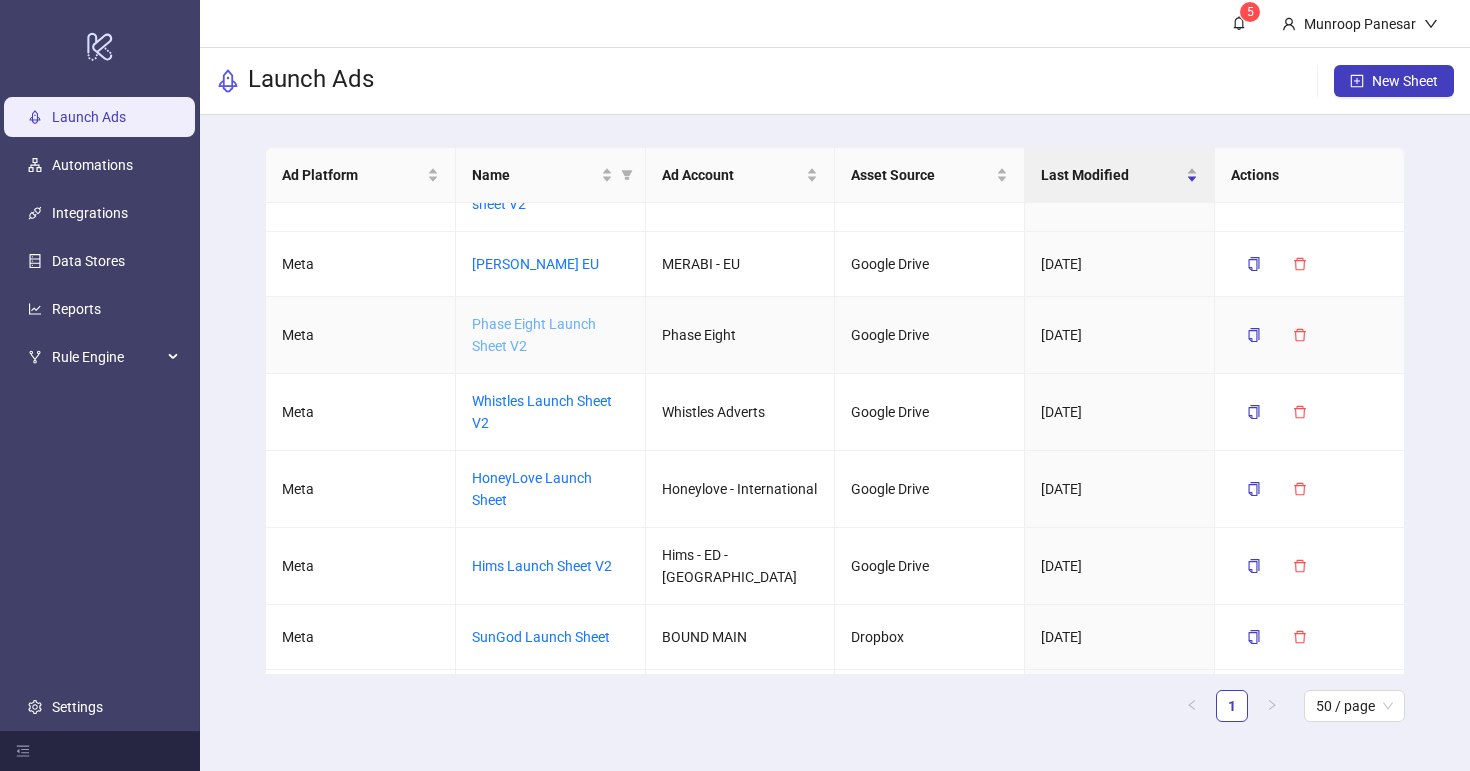 scroll, scrollTop: 0, scrollLeft: 0, axis: both 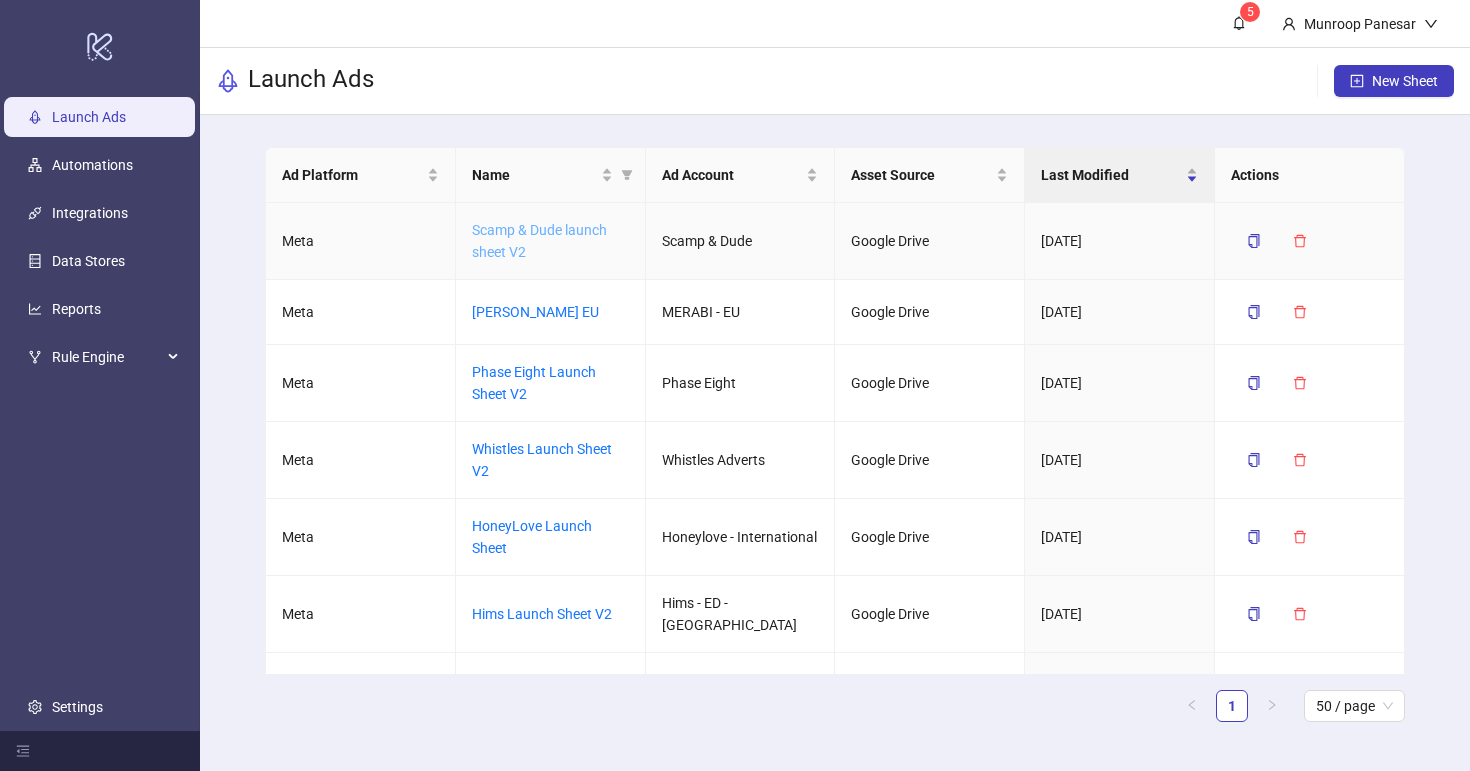 click on "Scamp & Dude launch sheet V2" at bounding box center [539, 241] 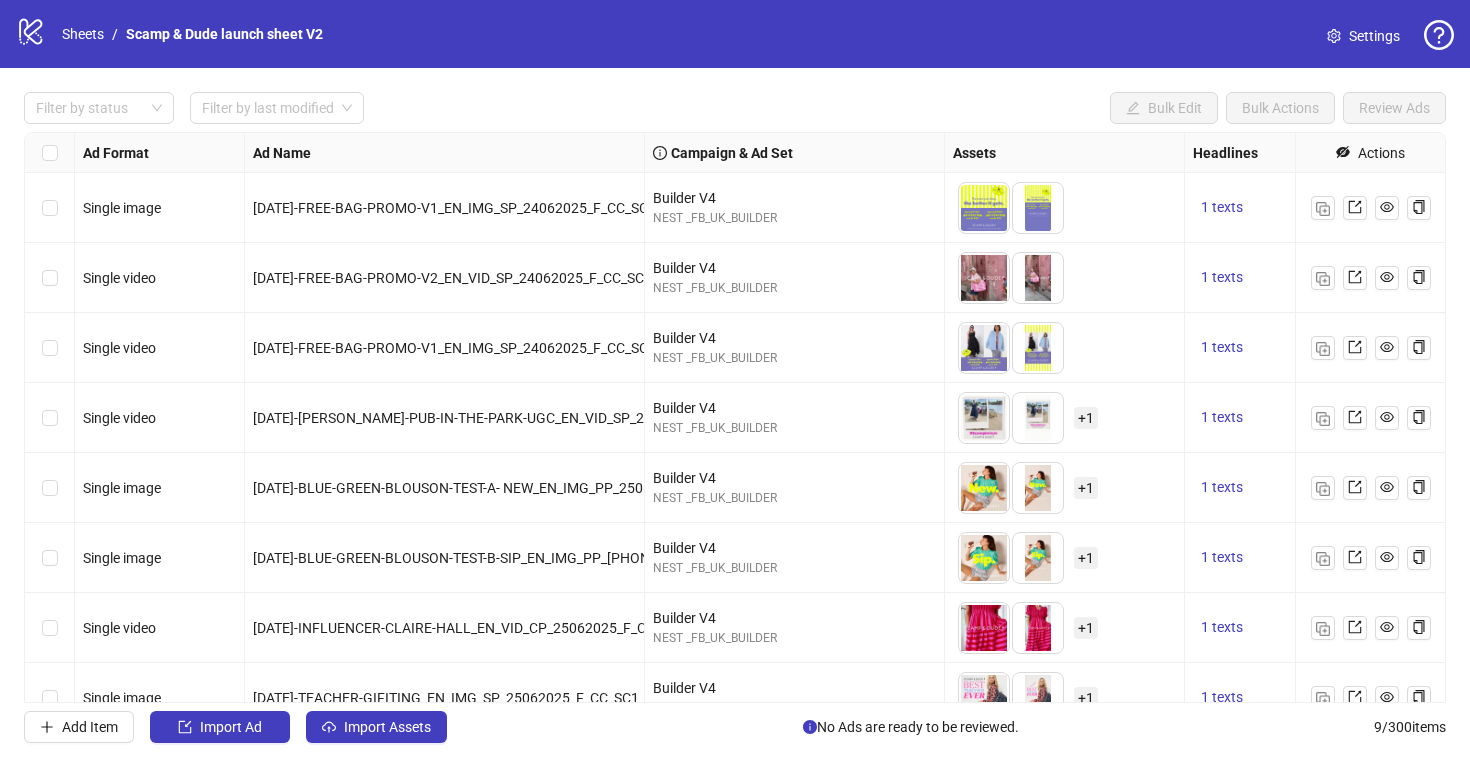 scroll, scrollTop: 101, scrollLeft: 0, axis: vertical 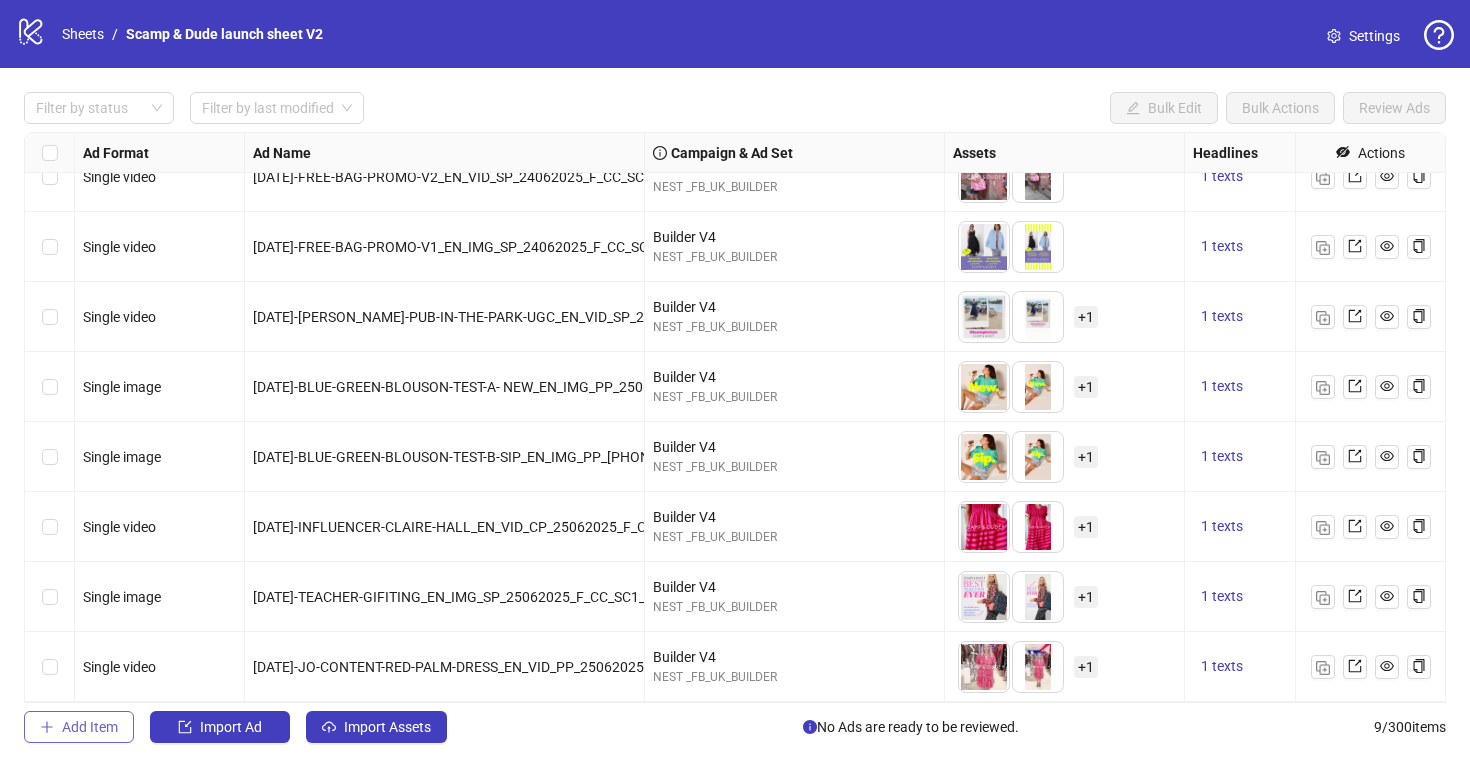 click on "Add Item" at bounding box center (90, 727) 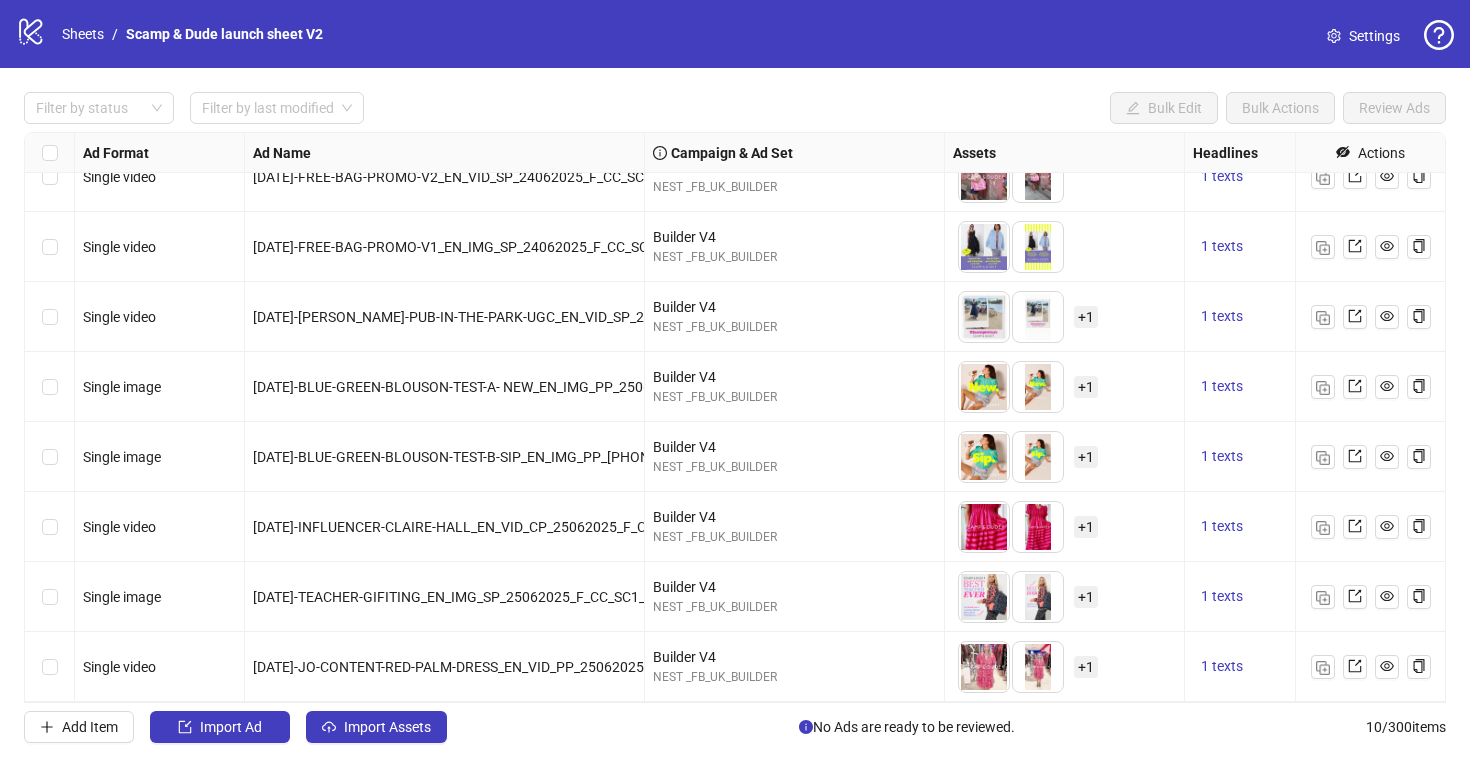 scroll, scrollTop: 171, scrollLeft: 0, axis: vertical 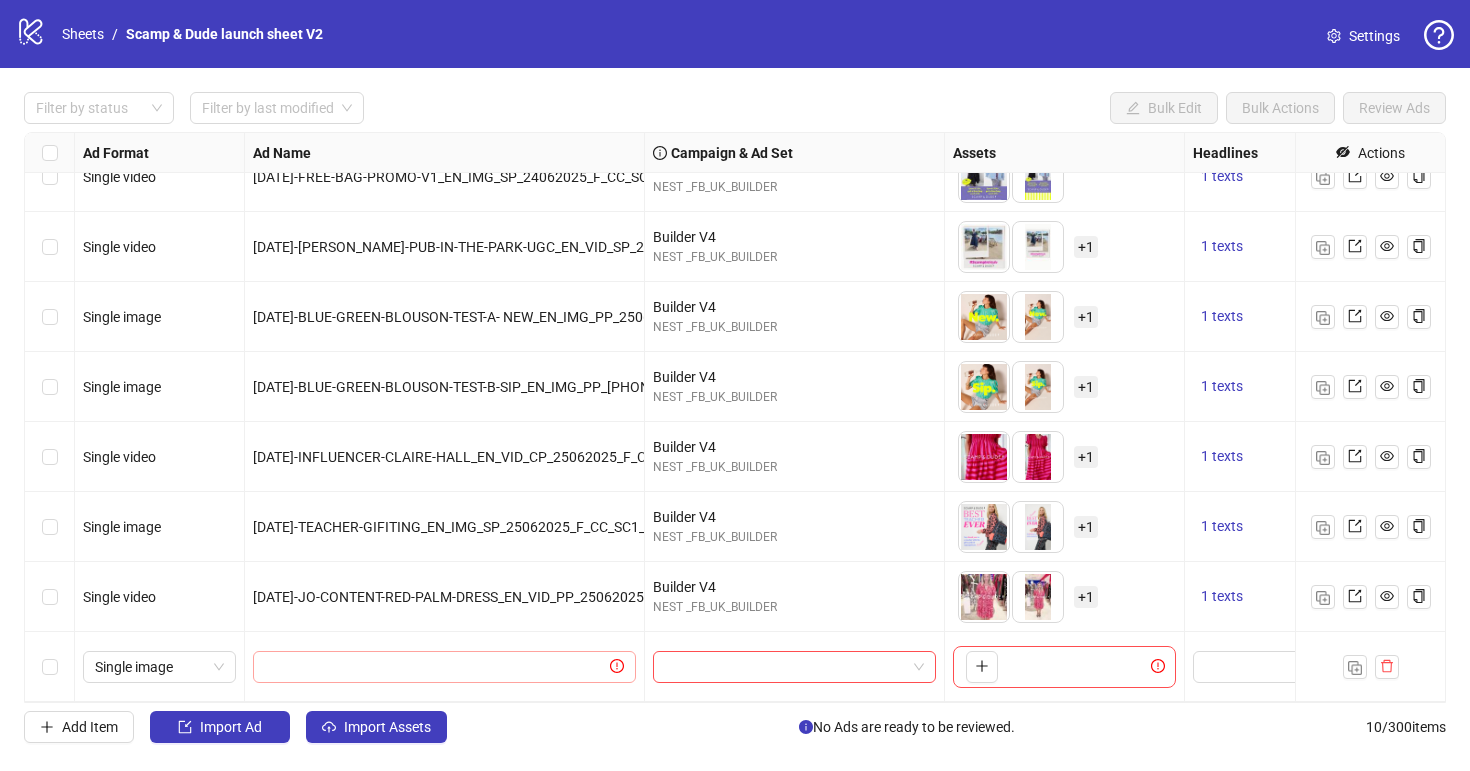 click at bounding box center (444, 667) 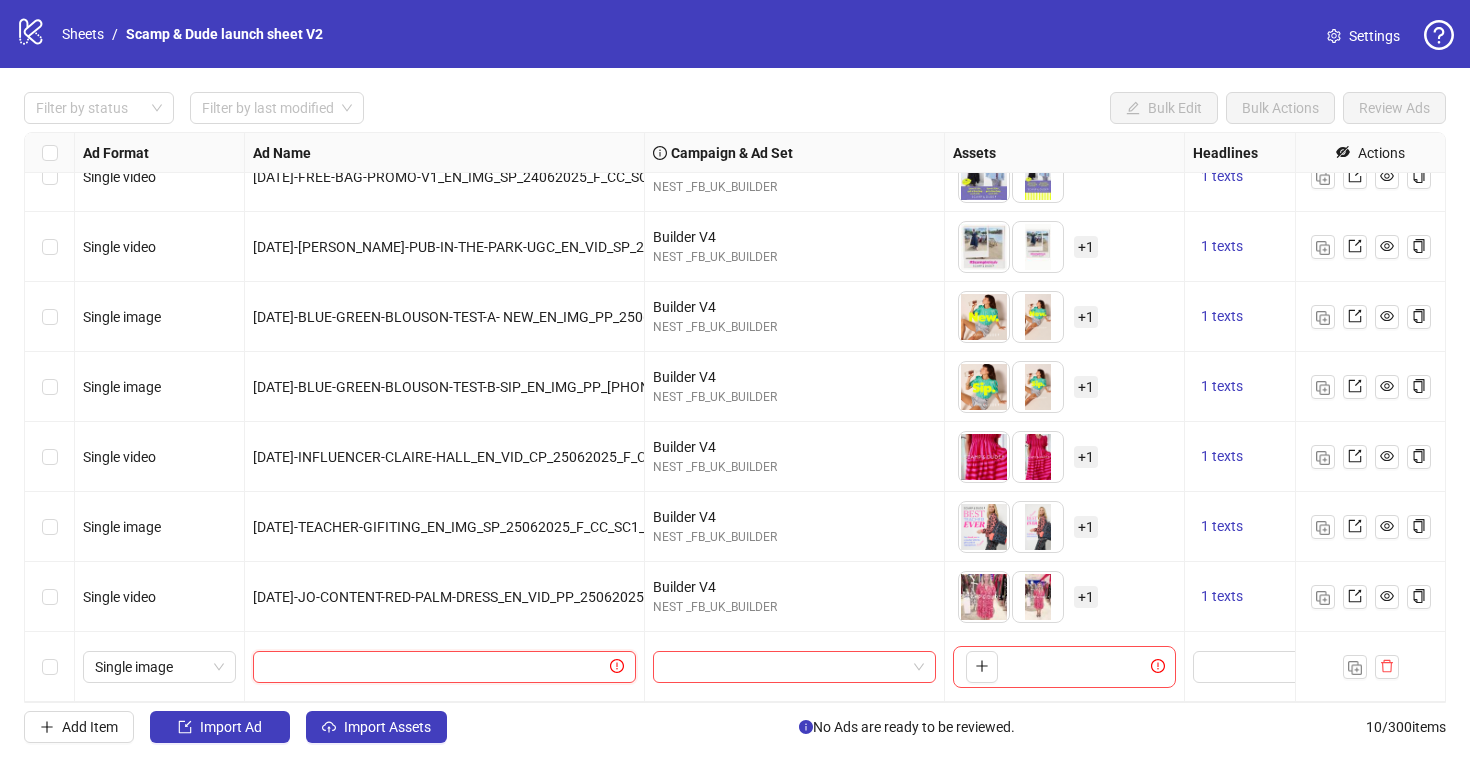 paste on "**********" 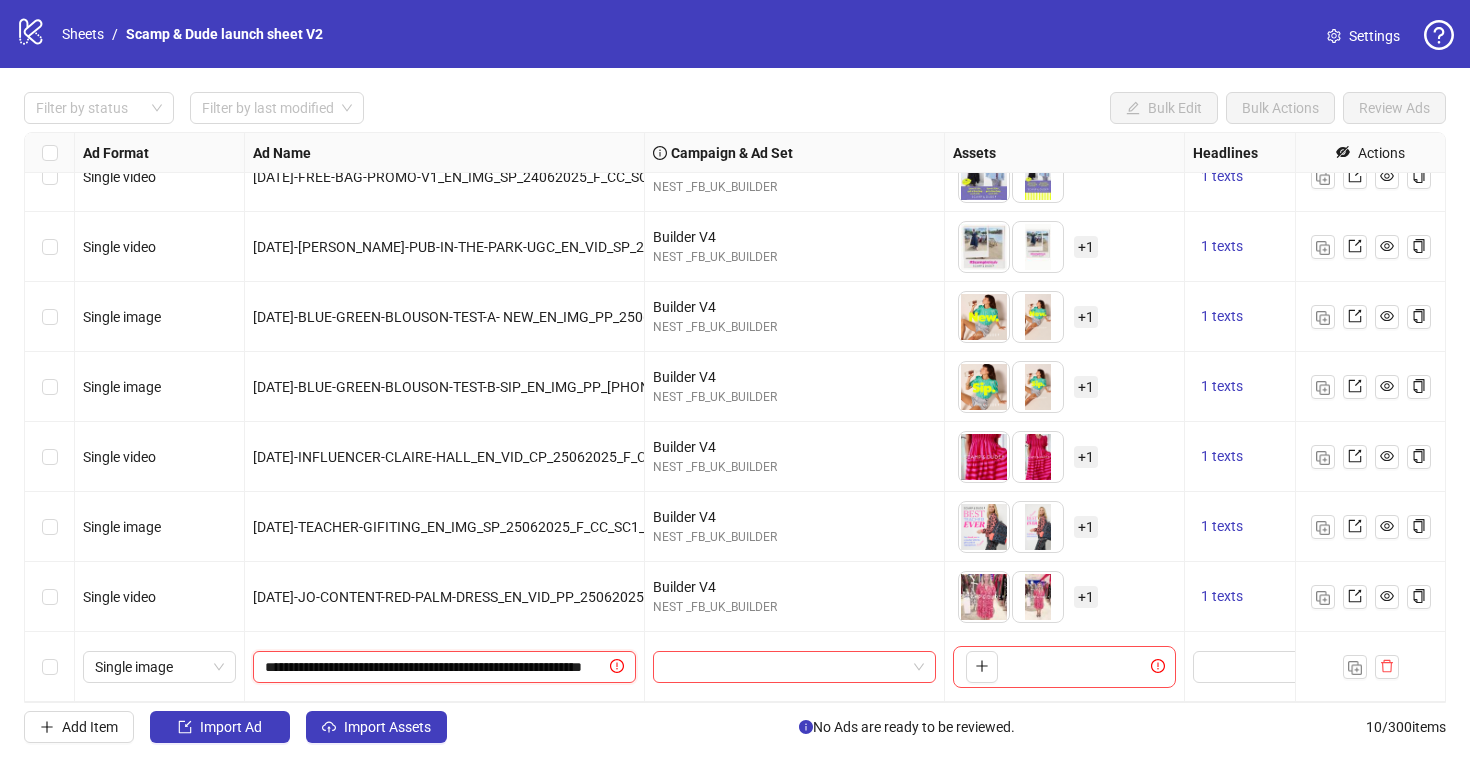 scroll, scrollTop: 0, scrollLeft: 136, axis: horizontal 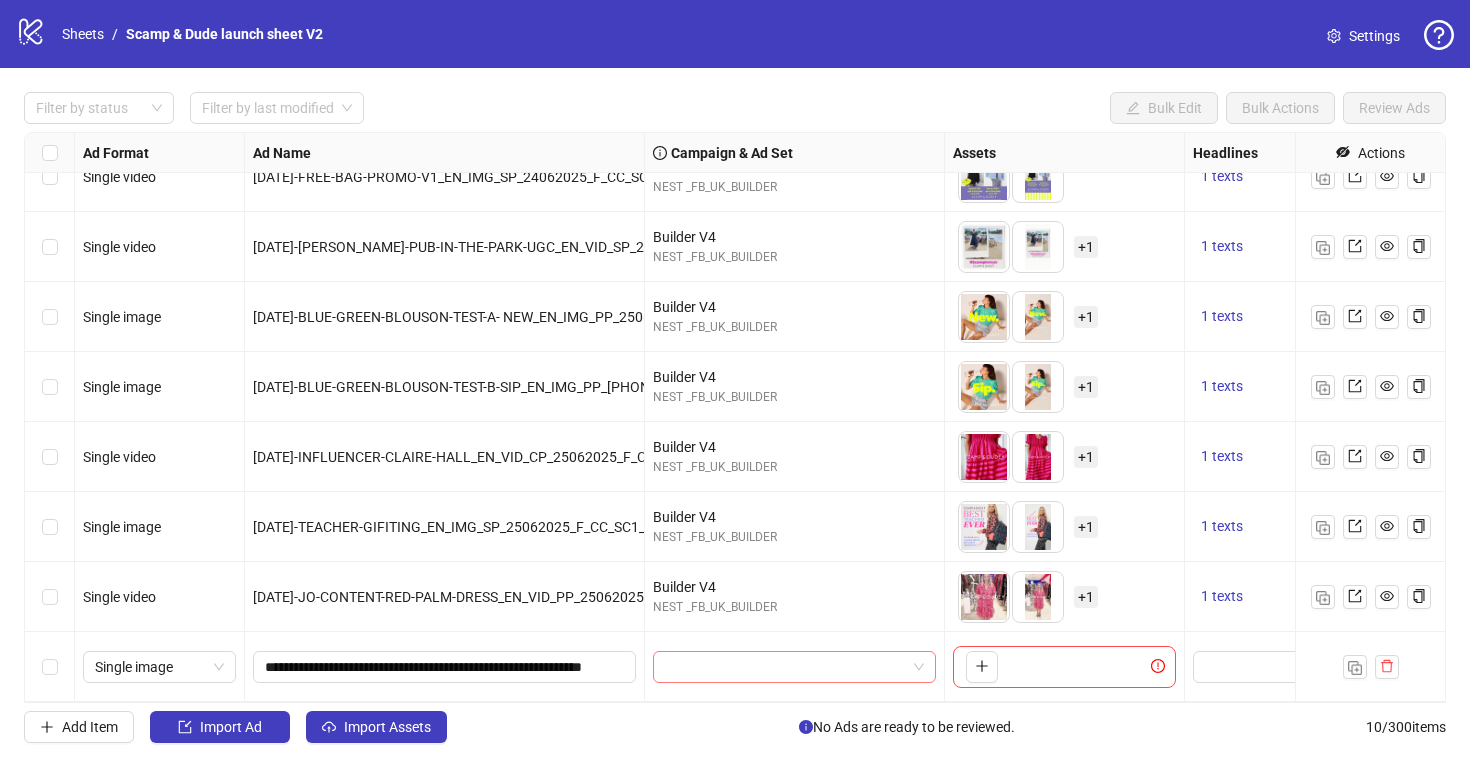 click at bounding box center [785, 667] 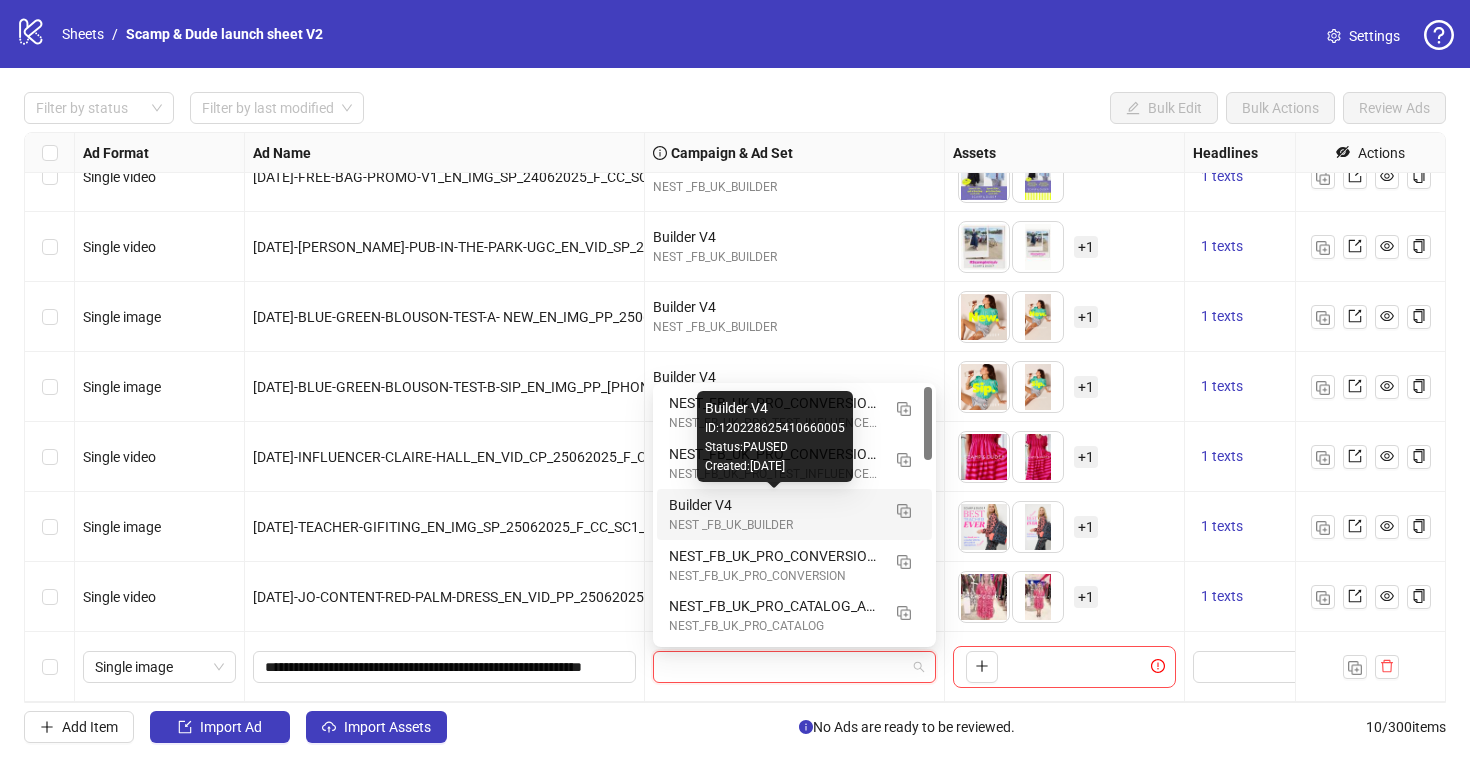 drag, startPoint x: 738, startPoint y: 500, endPoint x: 757, endPoint y: 511, distance: 21.954498 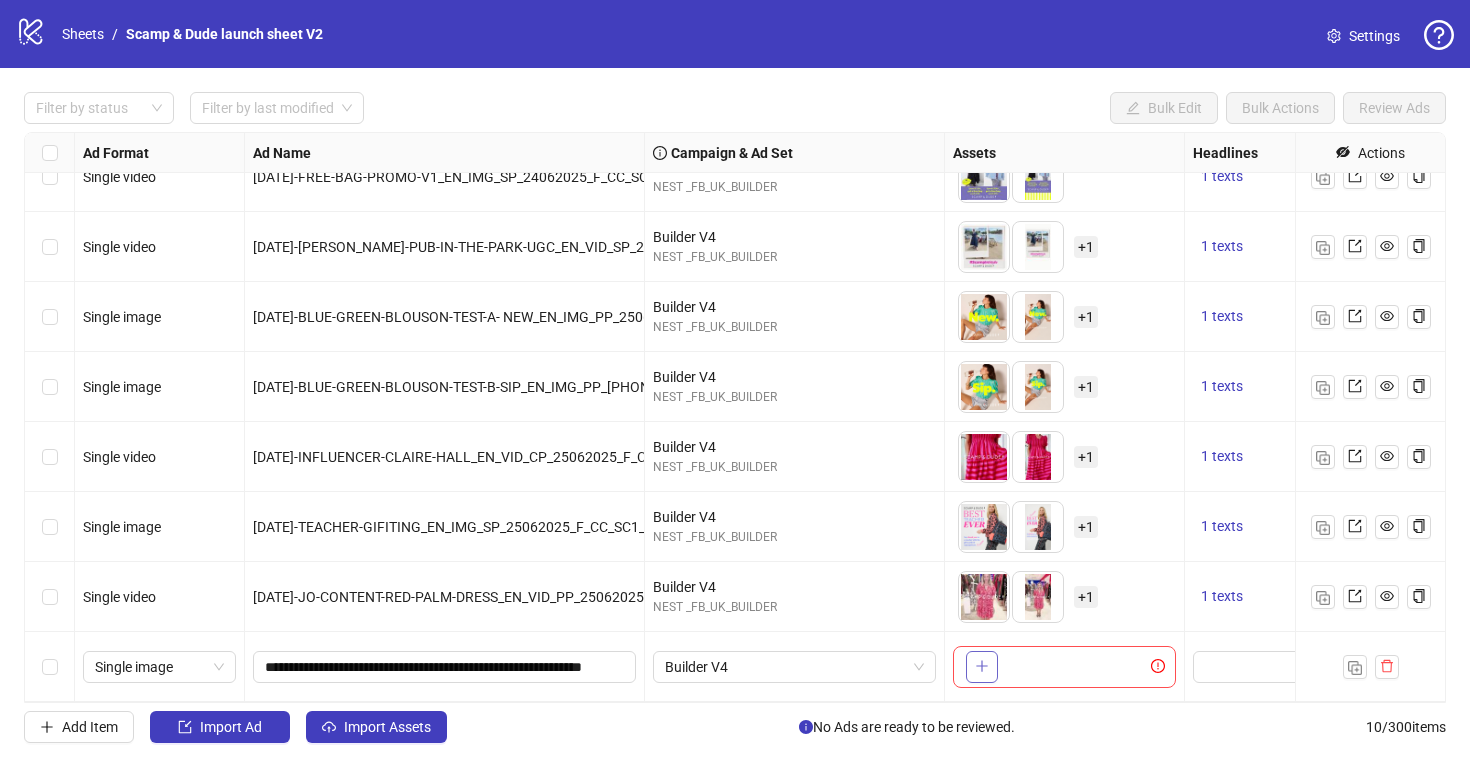 click 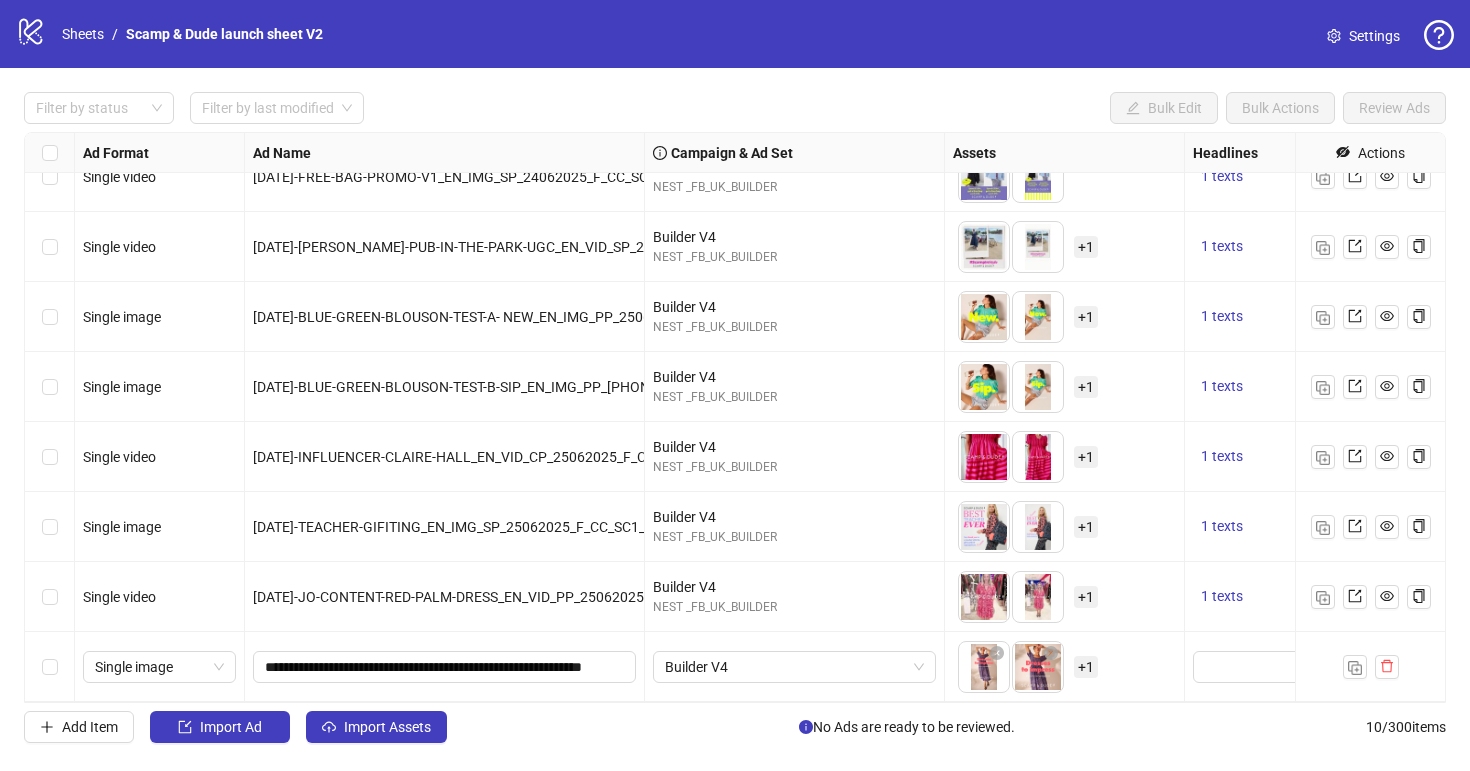 click on "To pick up a draggable item, press the space bar.
While dragging, use the arrow keys to move the item.
Press space again to drop the item in its new position, or press escape to cancel.
+ 1" at bounding box center [1028, 667] 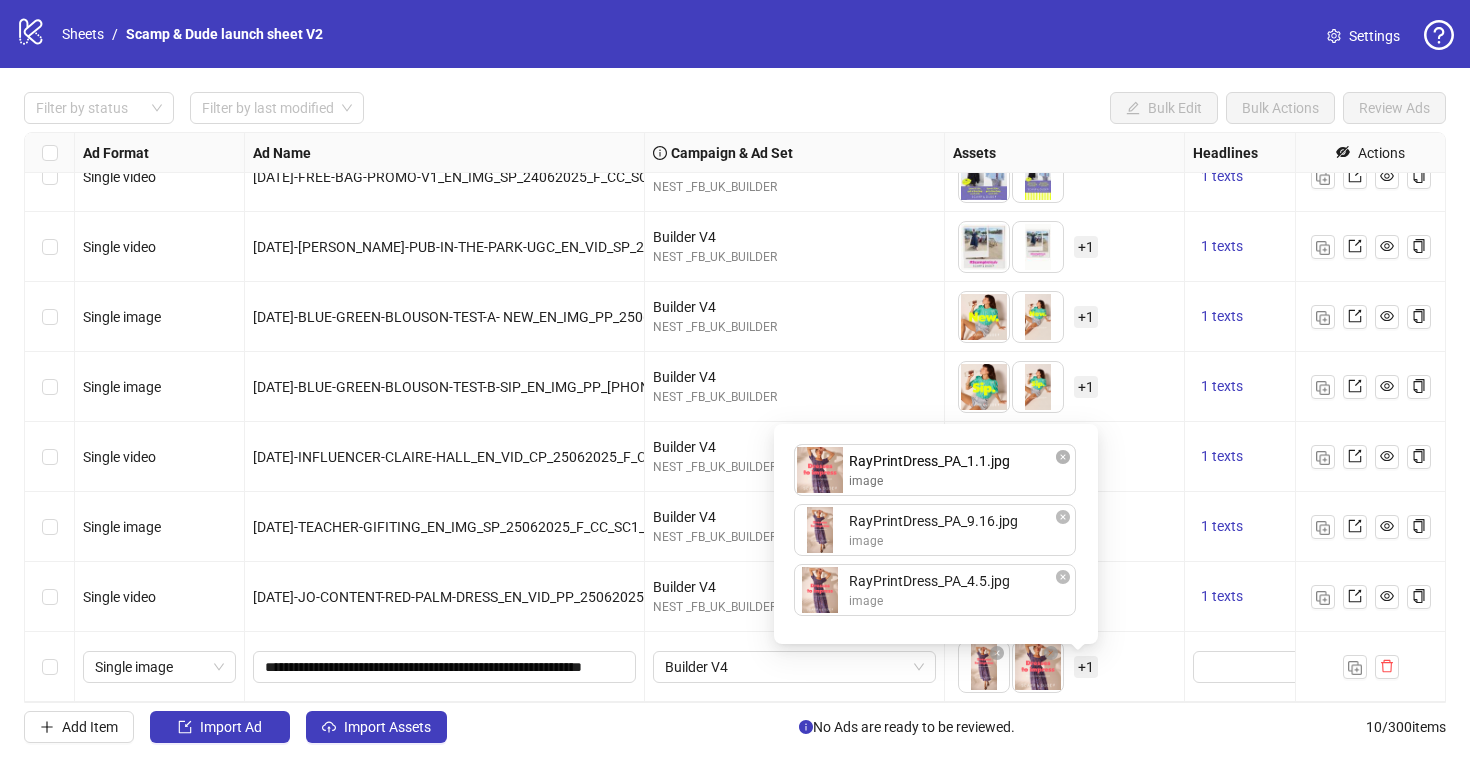 drag, startPoint x: 1003, startPoint y: 525, endPoint x: 1002, endPoint y: 437, distance: 88.005684 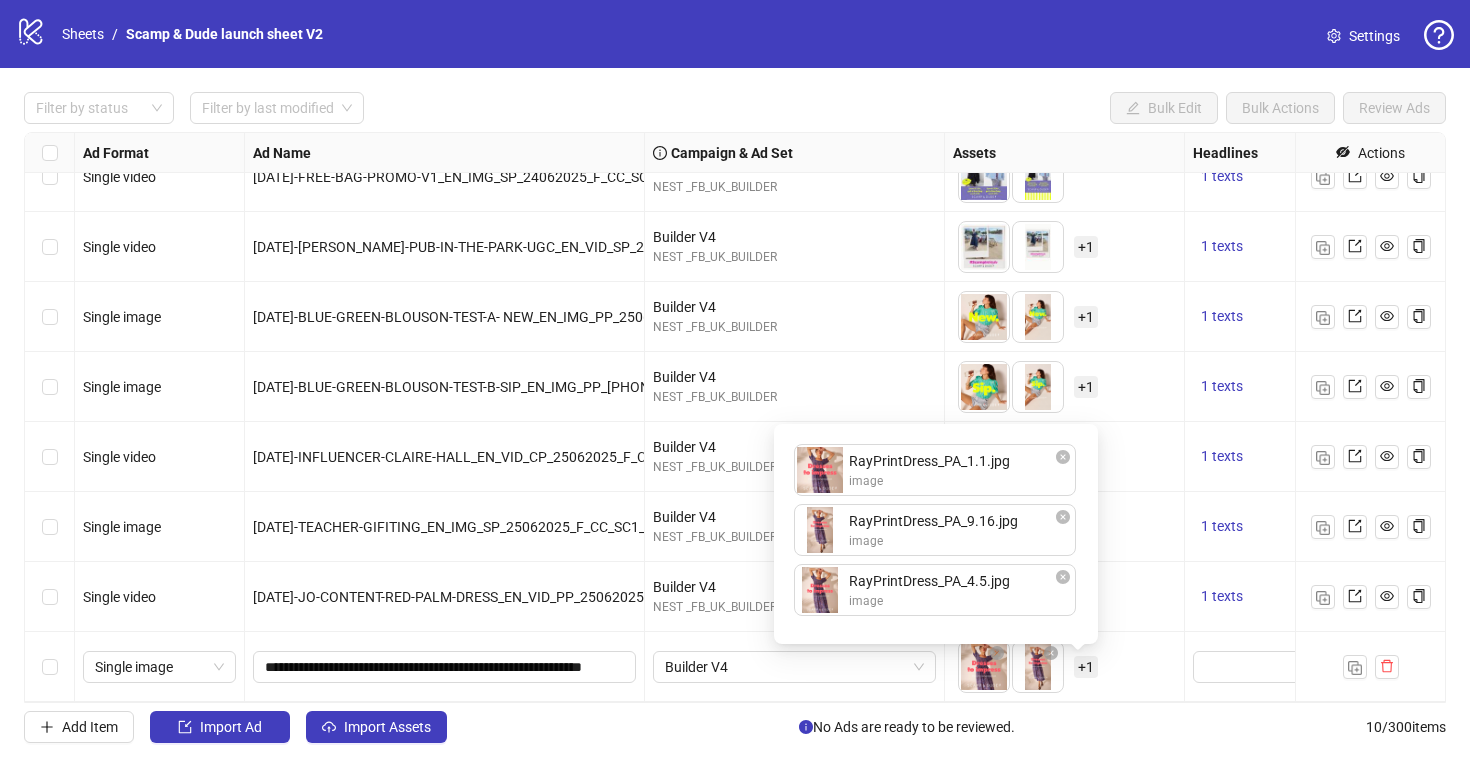 click on "To pick up a draggable item, press the space bar.
While dragging, use the arrow keys to move the item.
Press space again to drop the item in its new position, or press escape to cancel.
+ 1" at bounding box center (1064, 667) 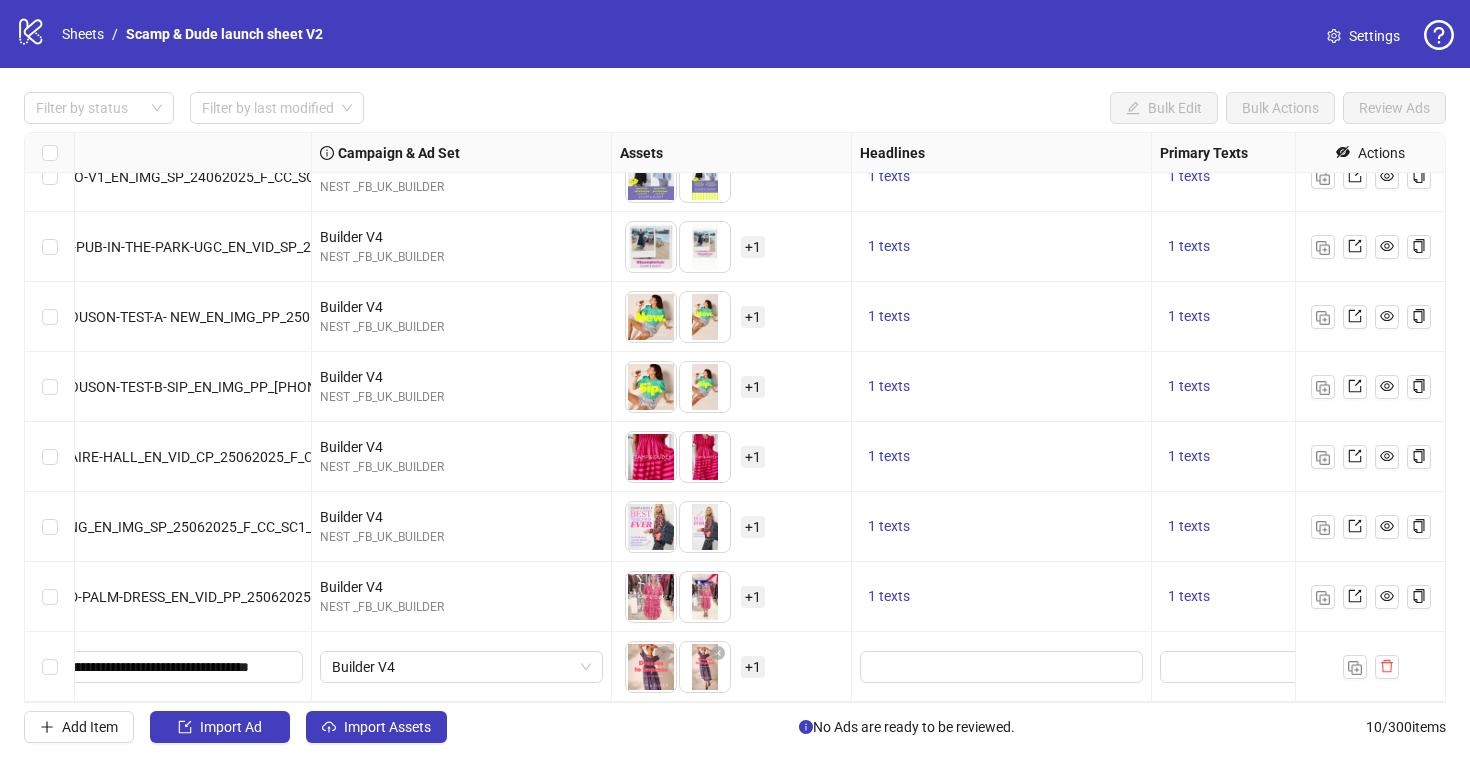 scroll, scrollTop: 171, scrollLeft: 492, axis: both 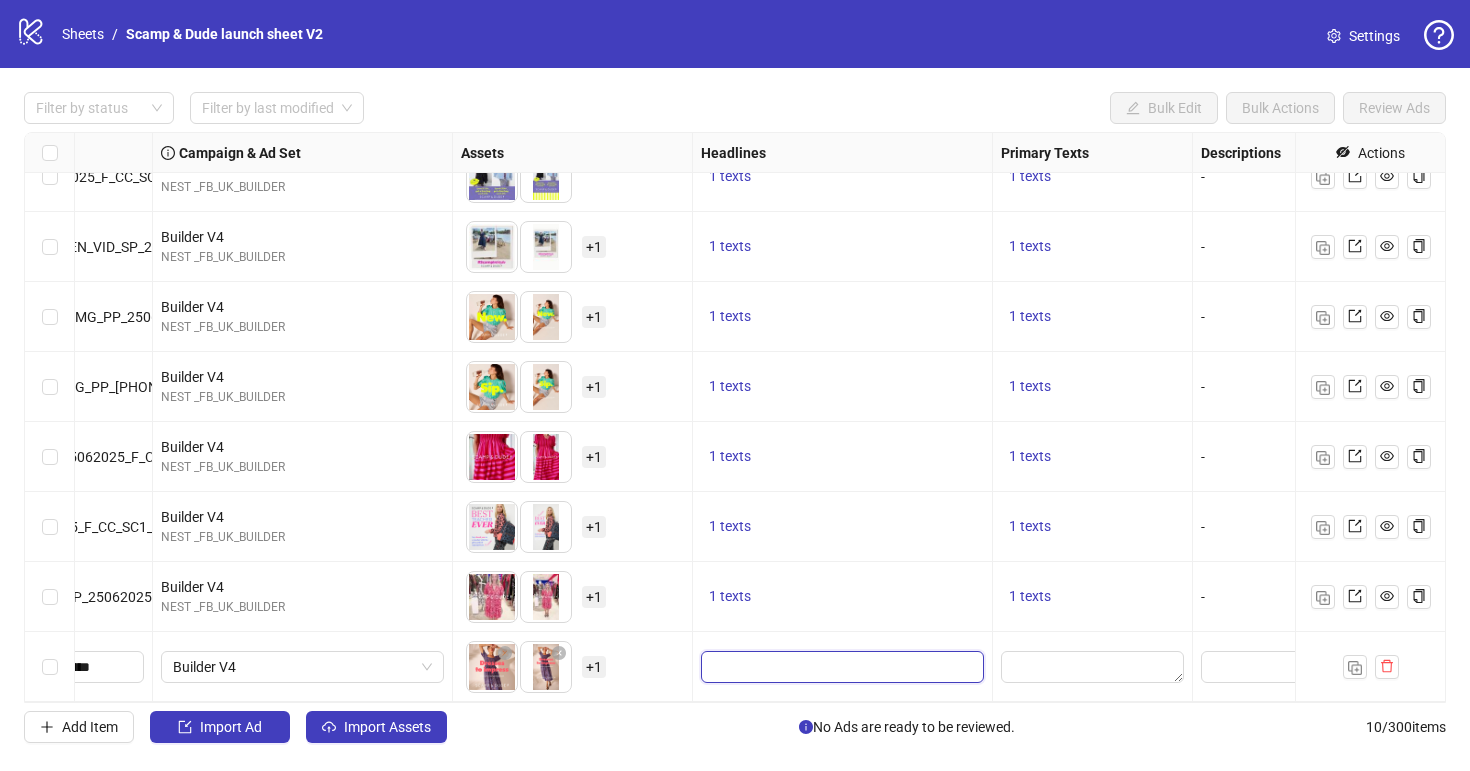 click at bounding box center [840, 667] 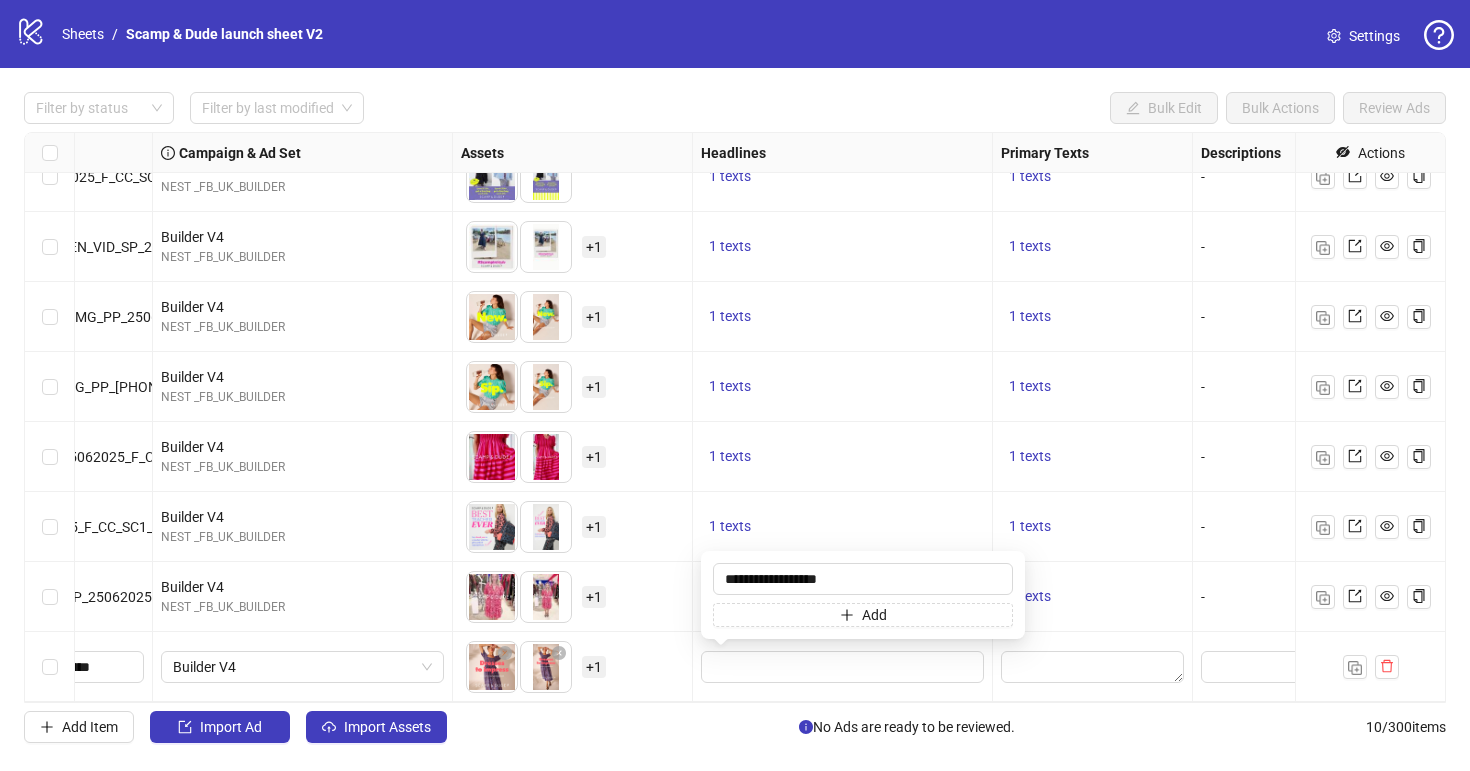 type on "**********" 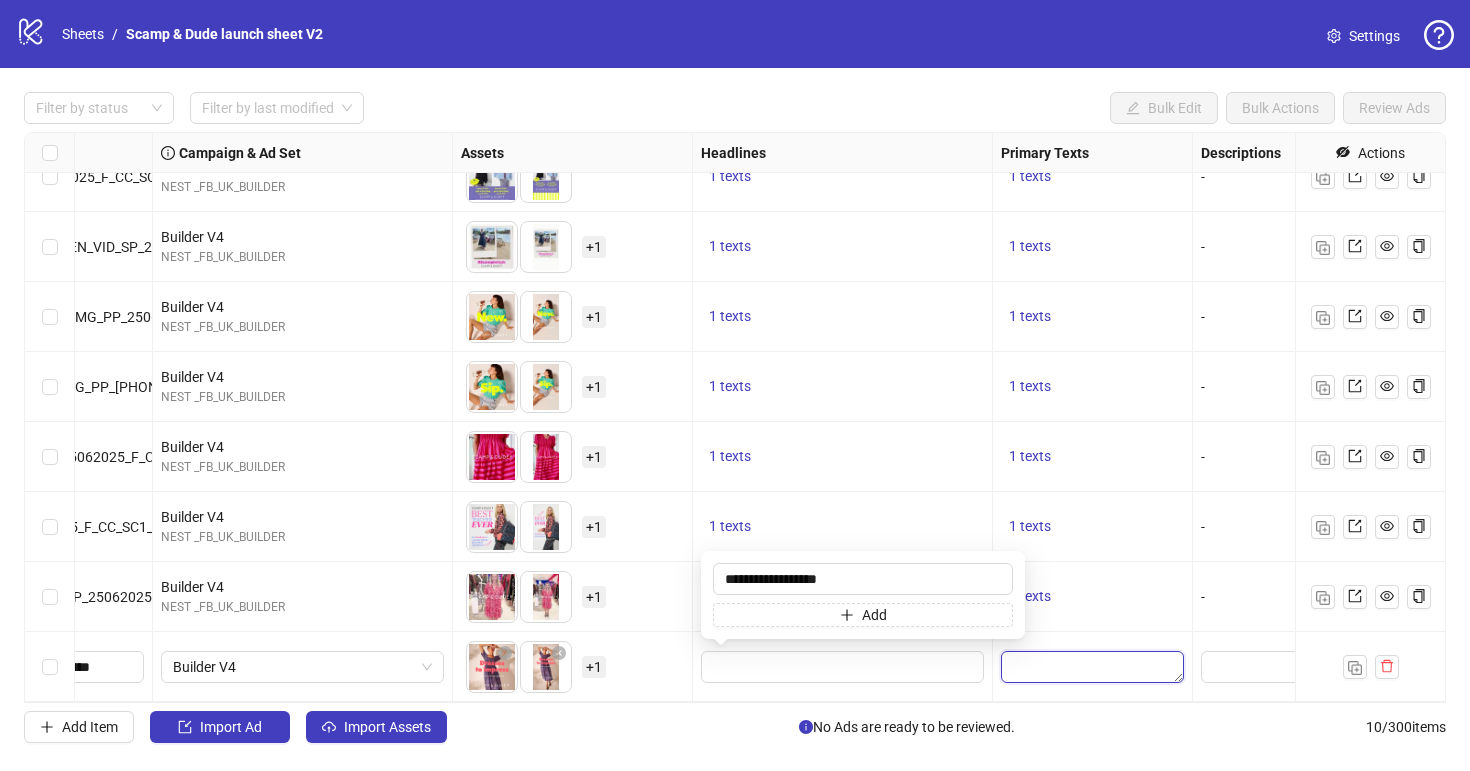 click at bounding box center (1092, 667) 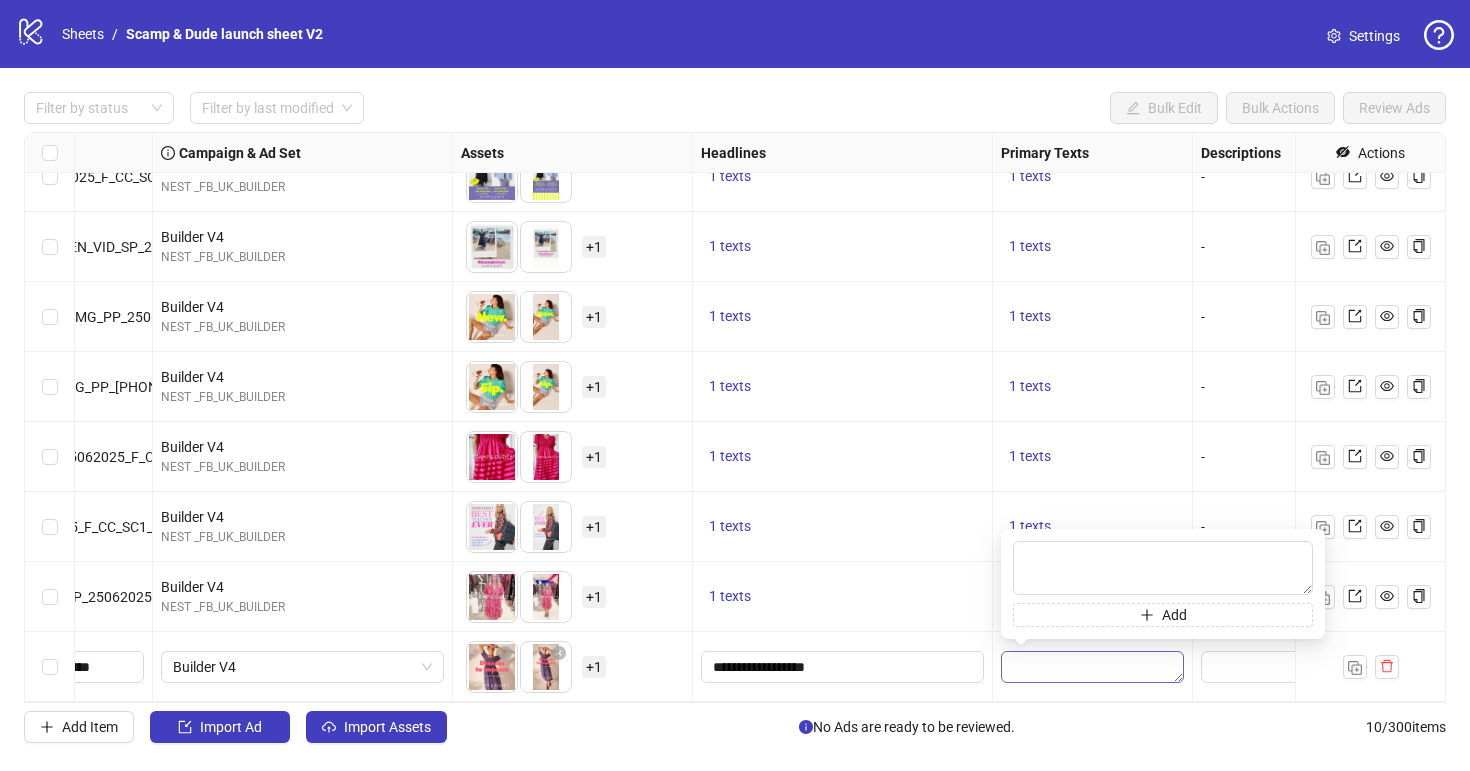 type on "**********" 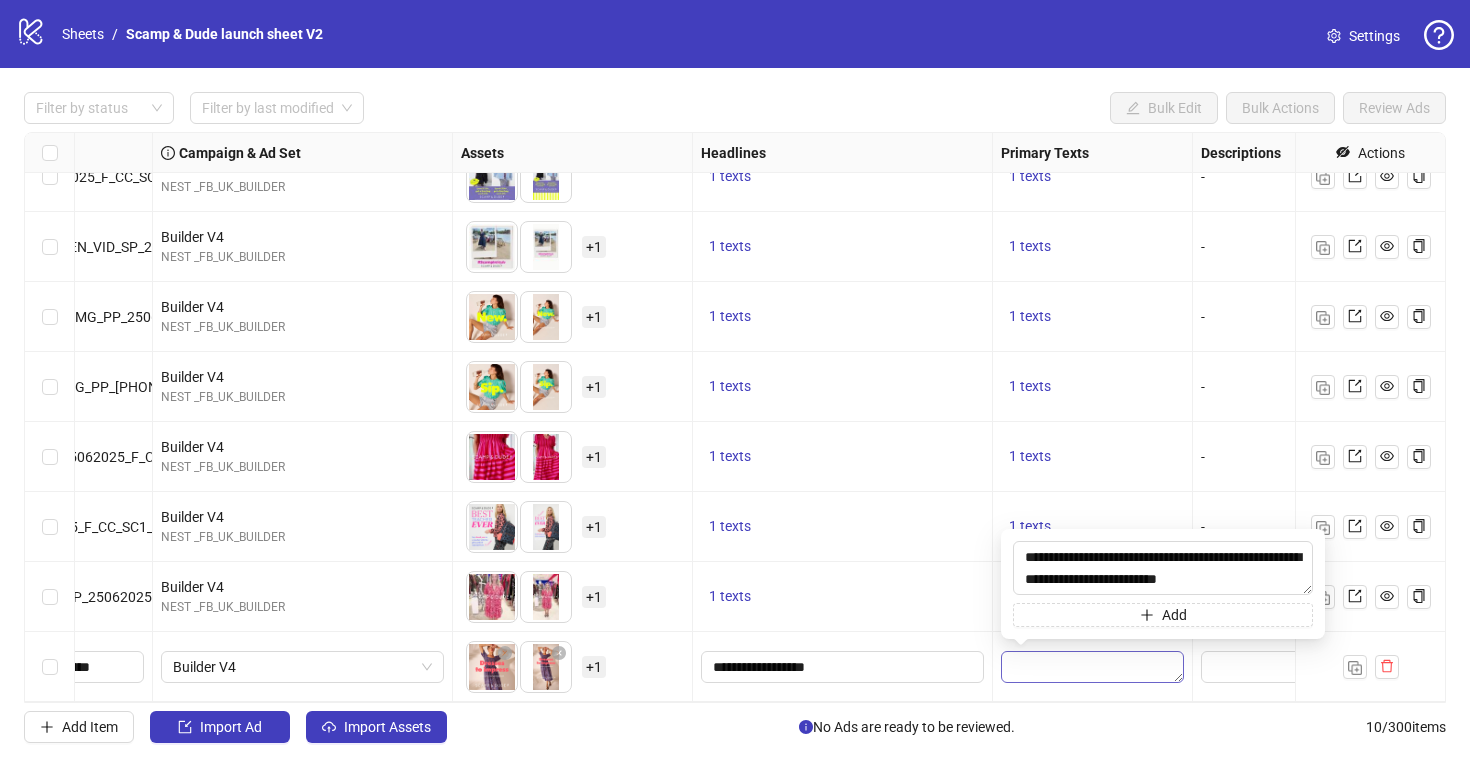 scroll, scrollTop: 15, scrollLeft: 0, axis: vertical 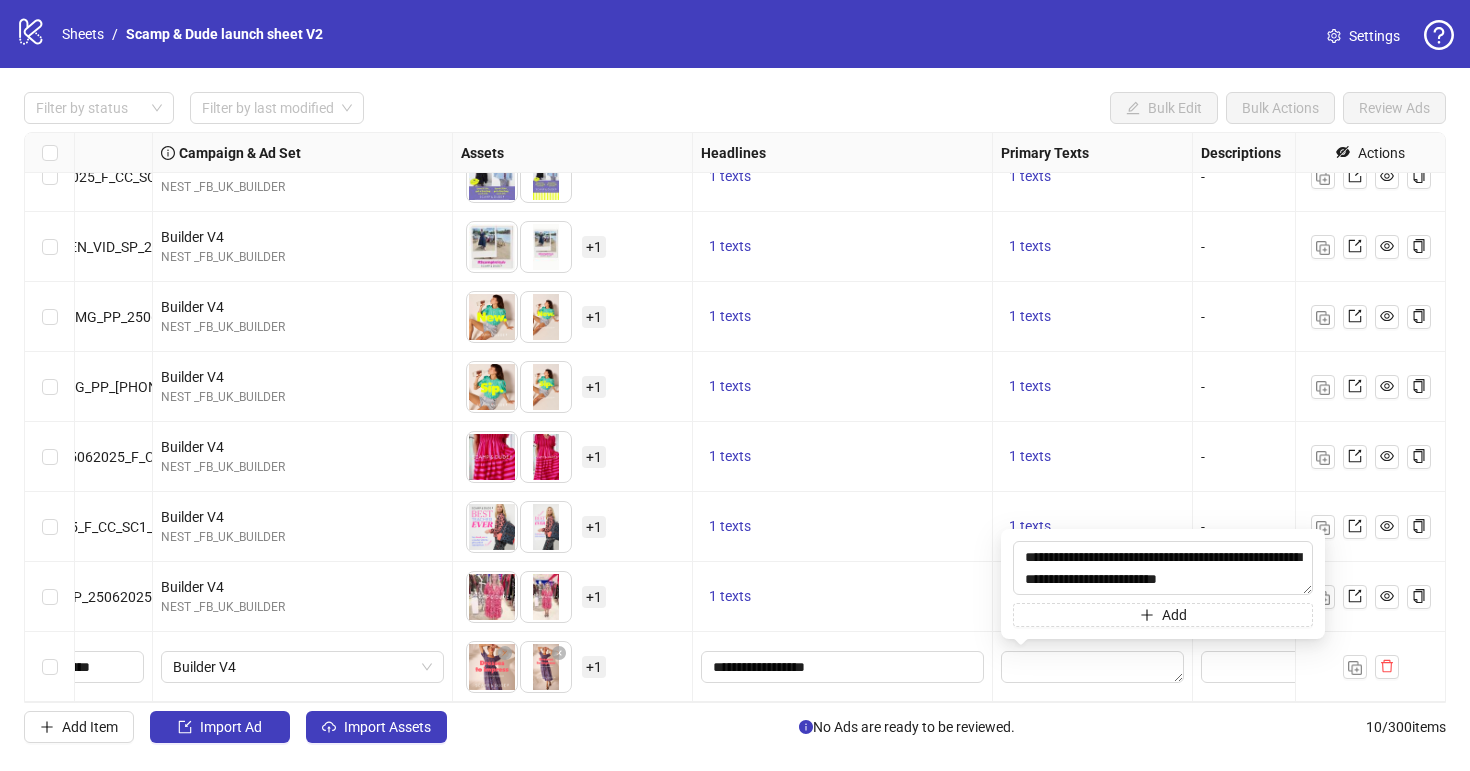 click at bounding box center (1093, 667) 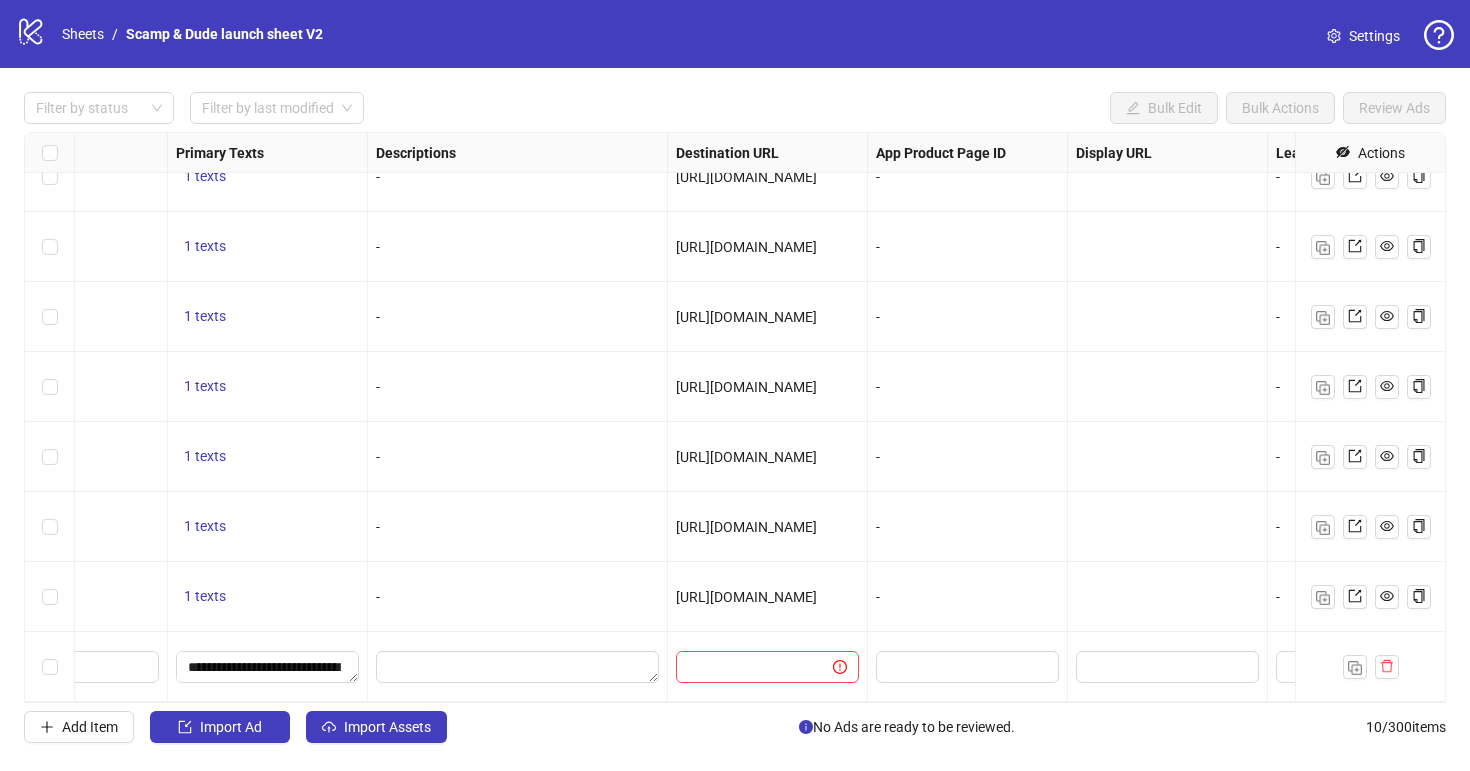 scroll, scrollTop: 171, scrollLeft: 1410, axis: both 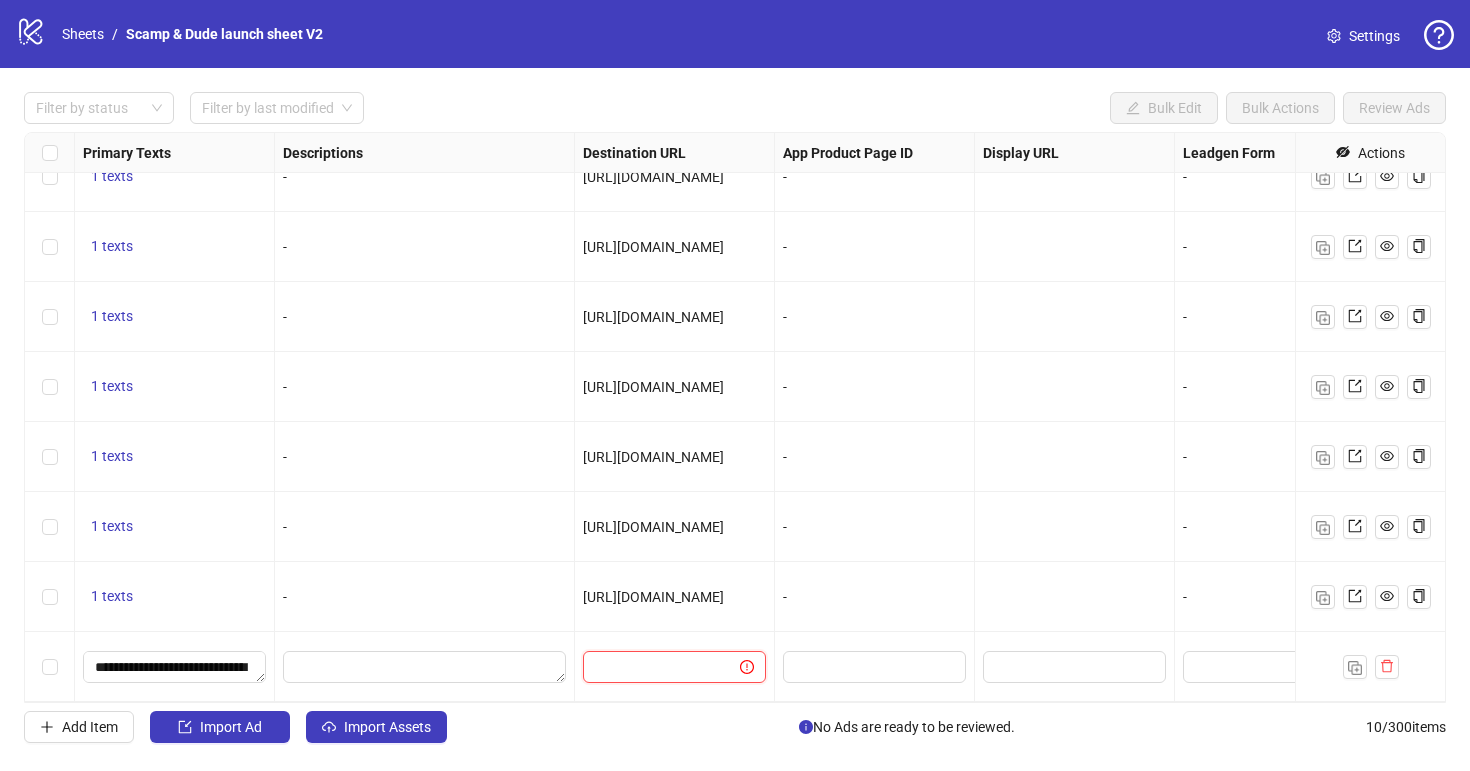 click at bounding box center (653, 667) 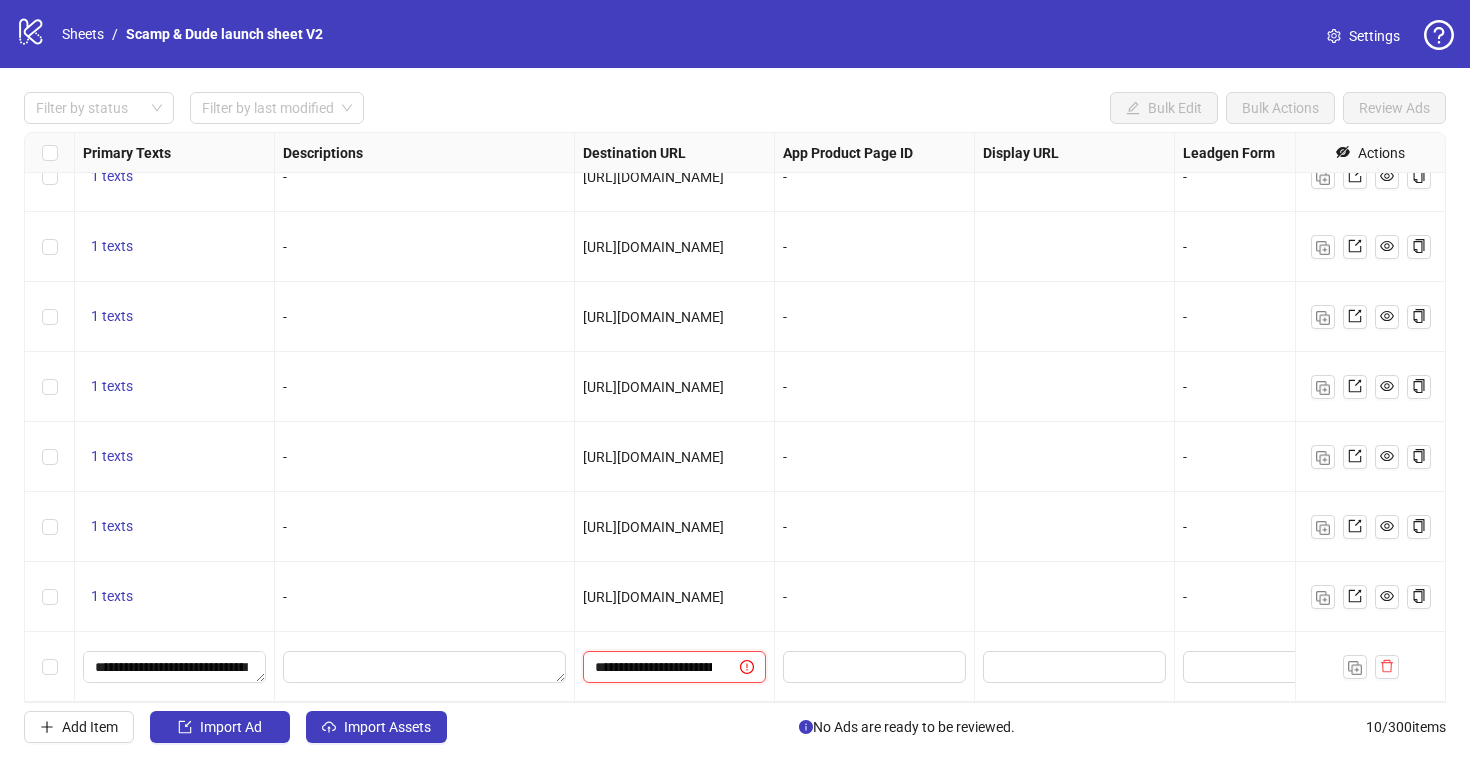 scroll, scrollTop: 0, scrollLeft: 617, axis: horizontal 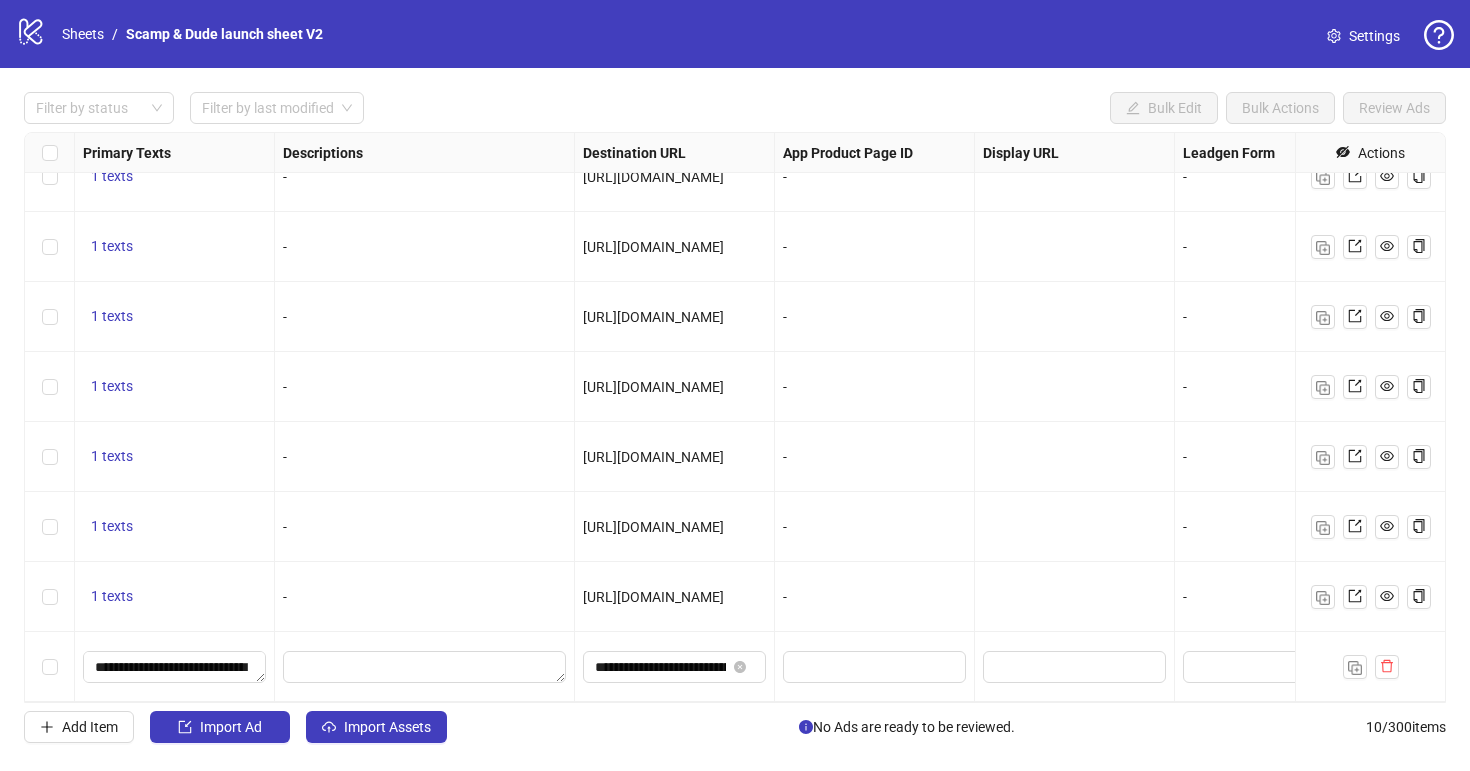 click on "**********" at bounding box center [675, 667] 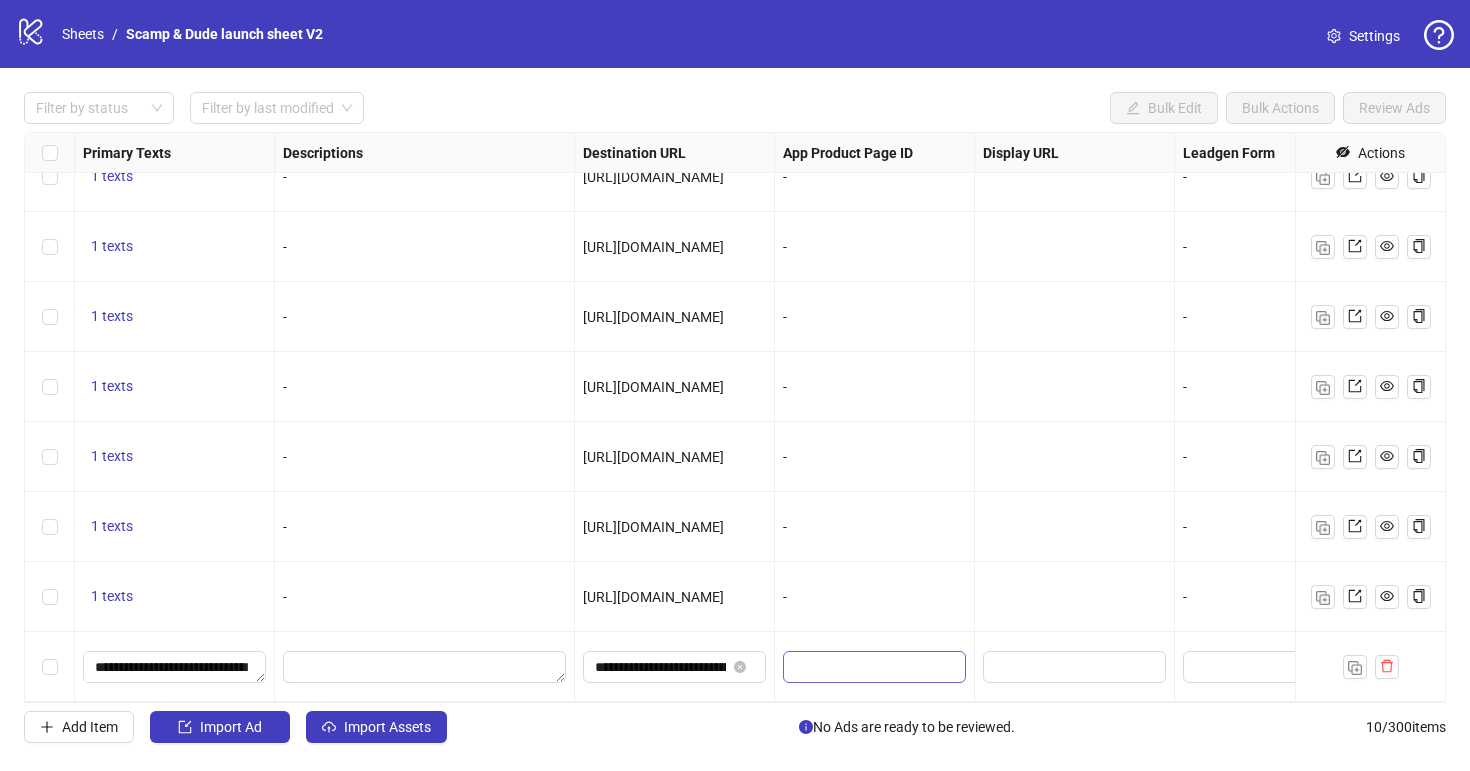 scroll, scrollTop: 171, scrollLeft: 1850, axis: both 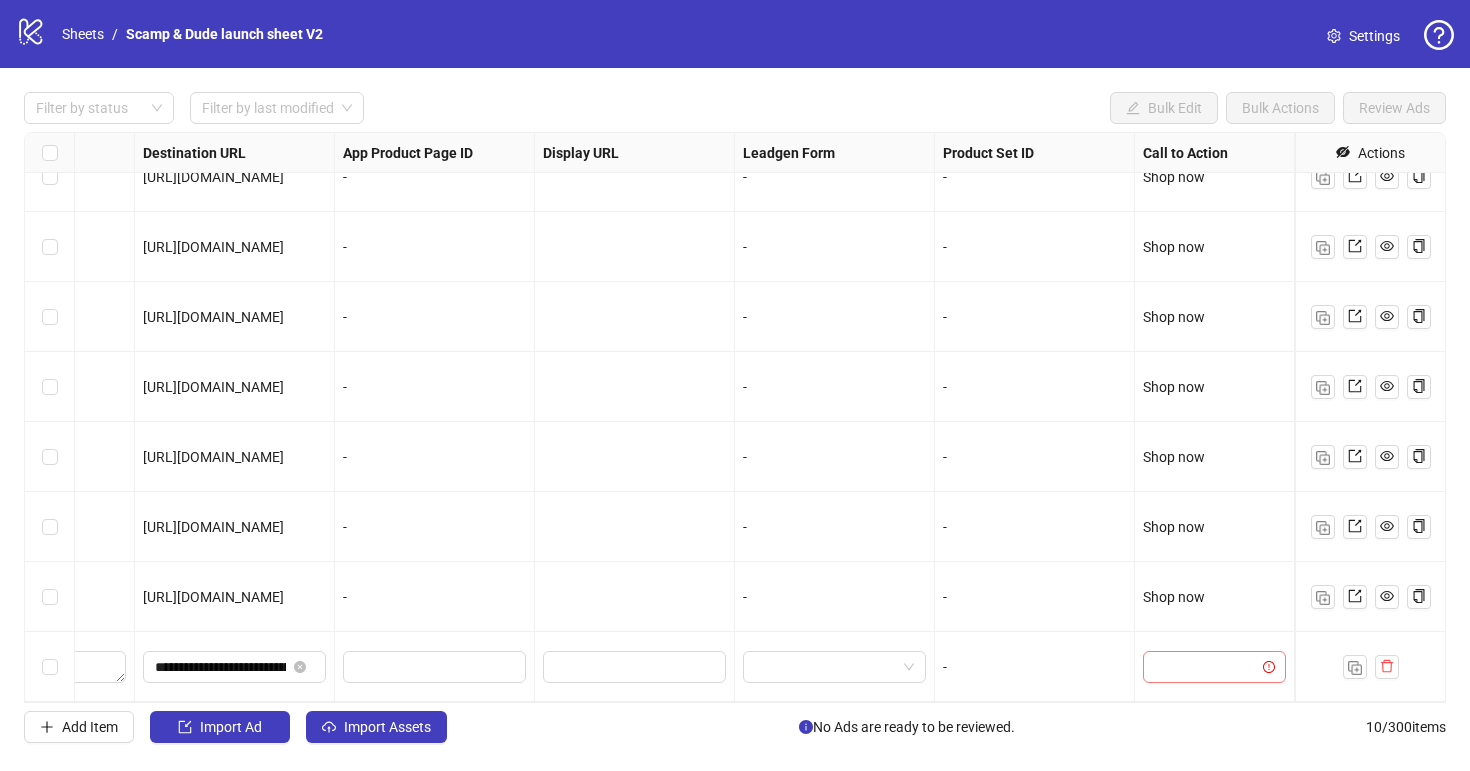 click at bounding box center (1205, 667) 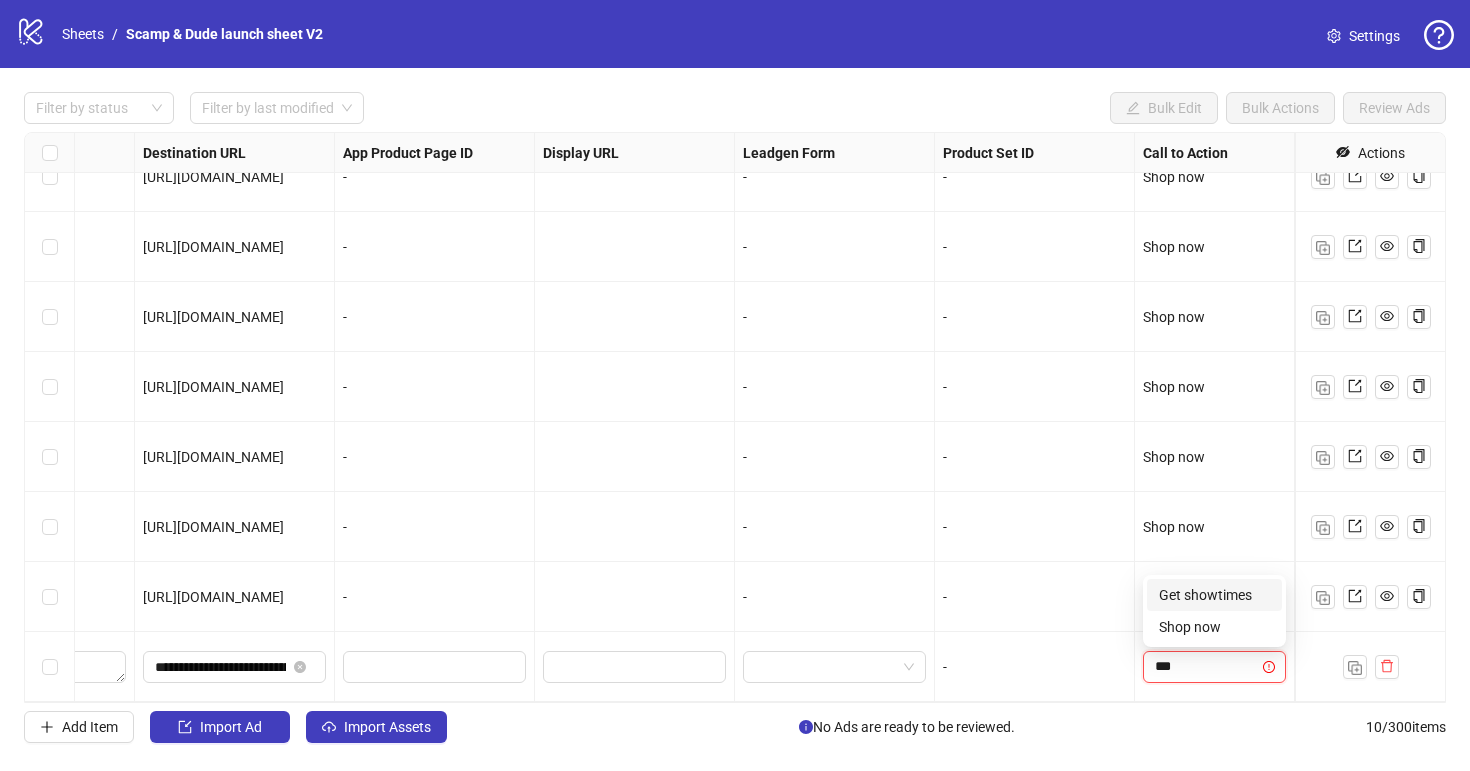 type on "****" 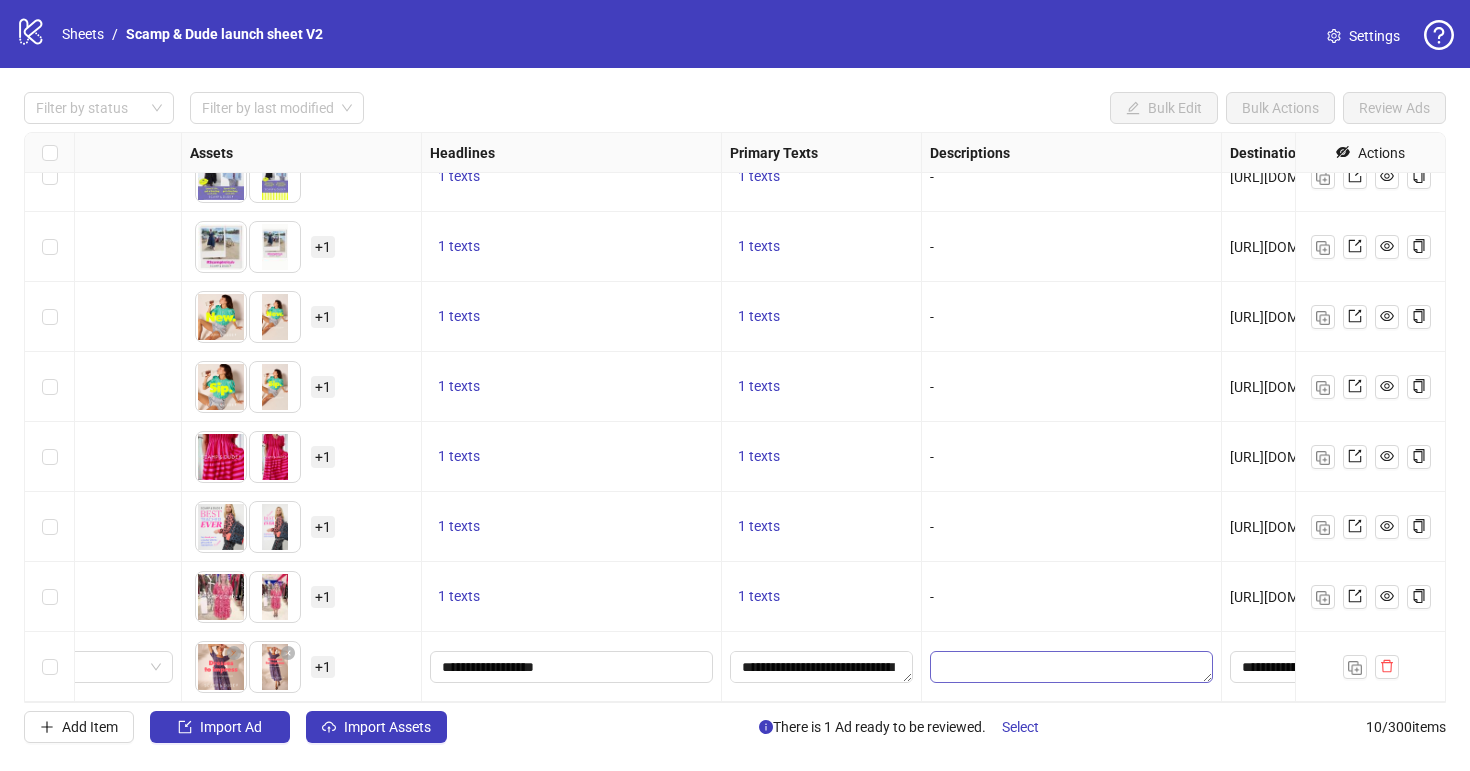 scroll, scrollTop: 171, scrollLeft: 0, axis: vertical 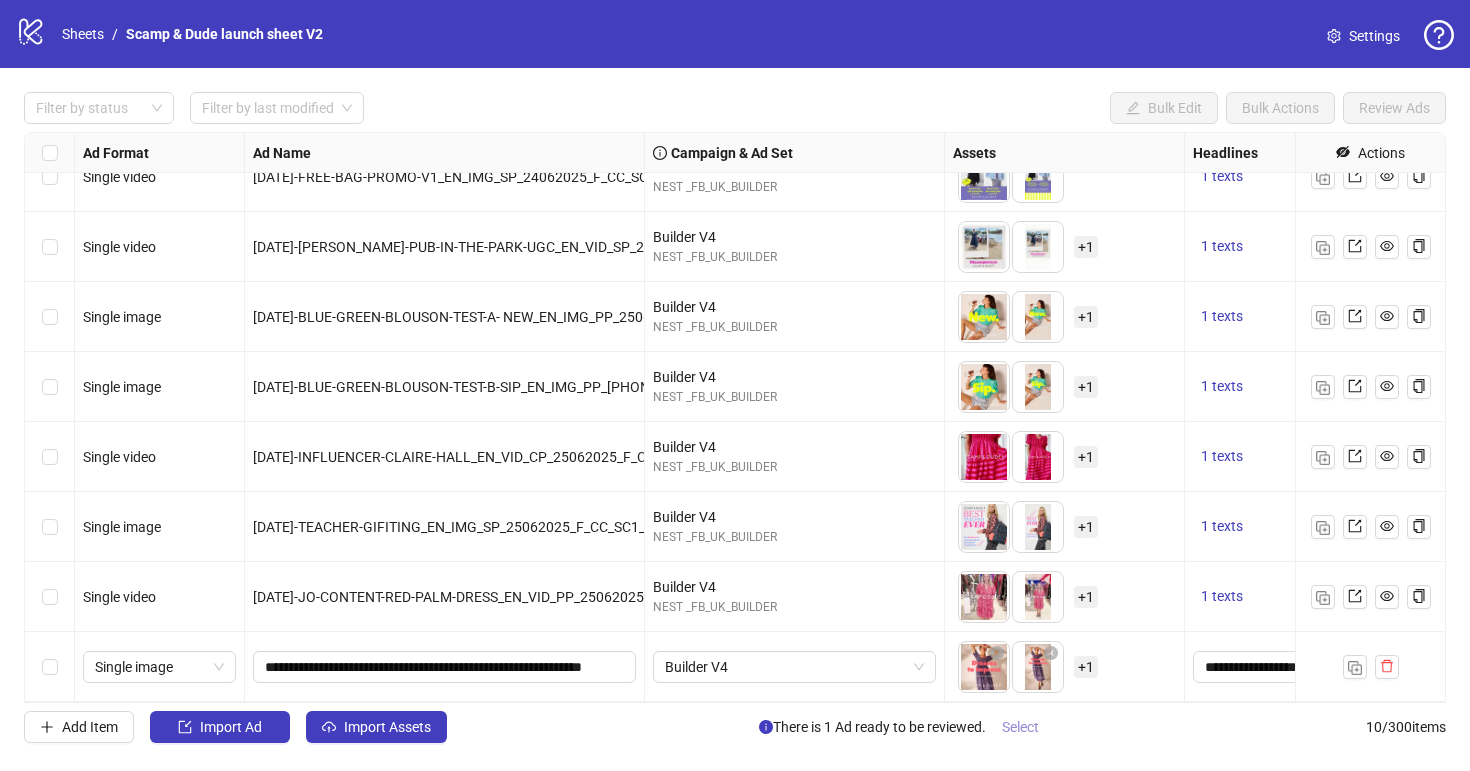 click on "Select" at bounding box center [1020, 727] 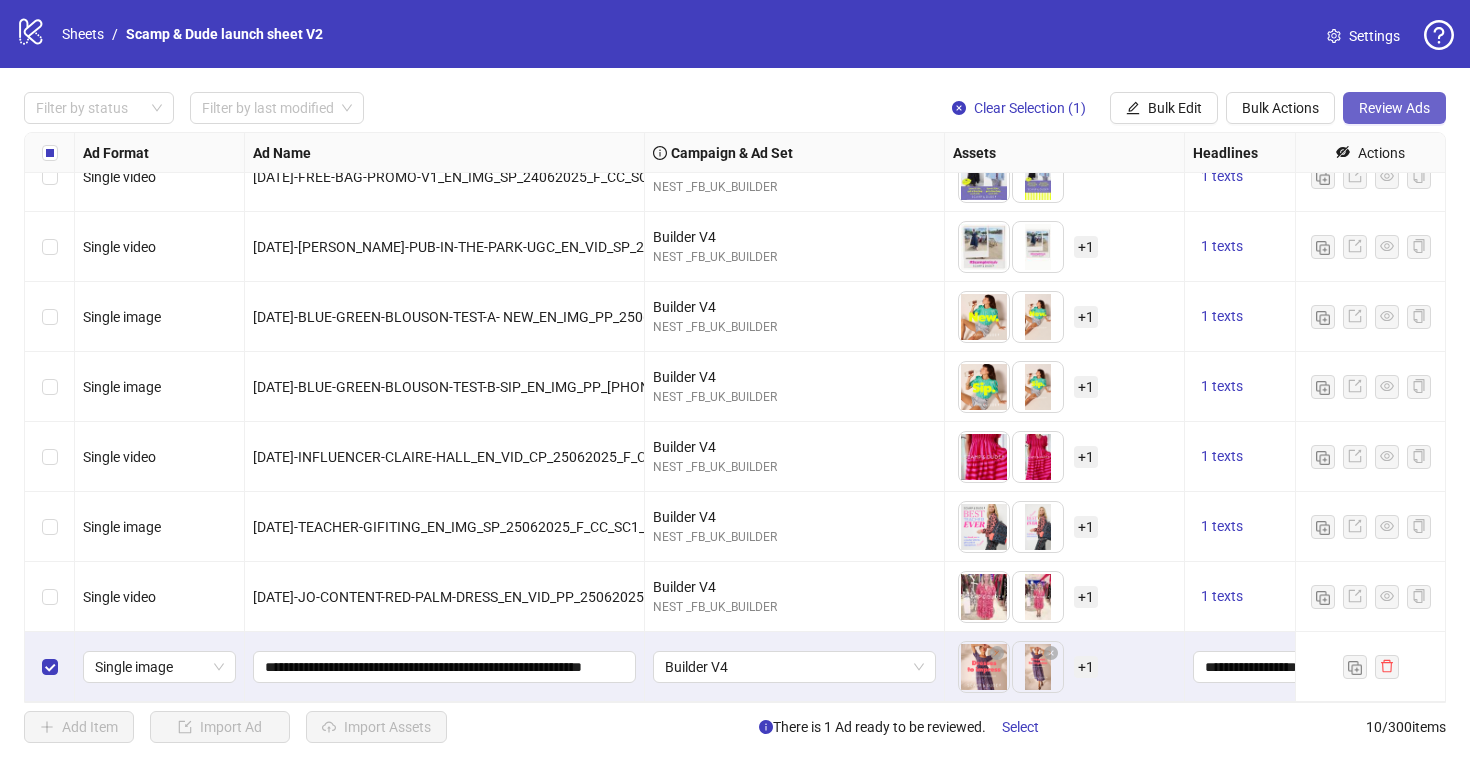 click on "Review Ads" at bounding box center (1394, 108) 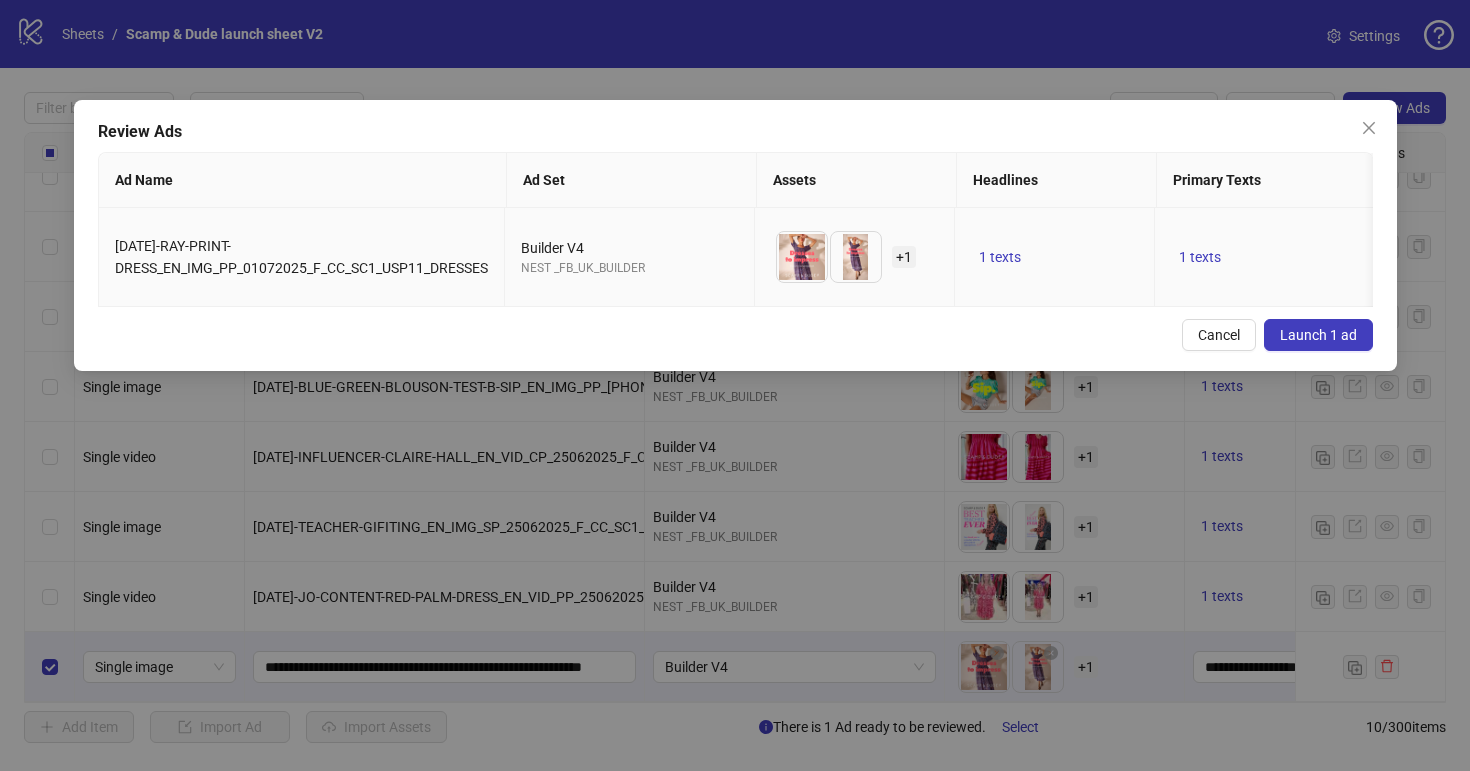scroll, scrollTop: 0, scrollLeft: 178, axis: horizontal 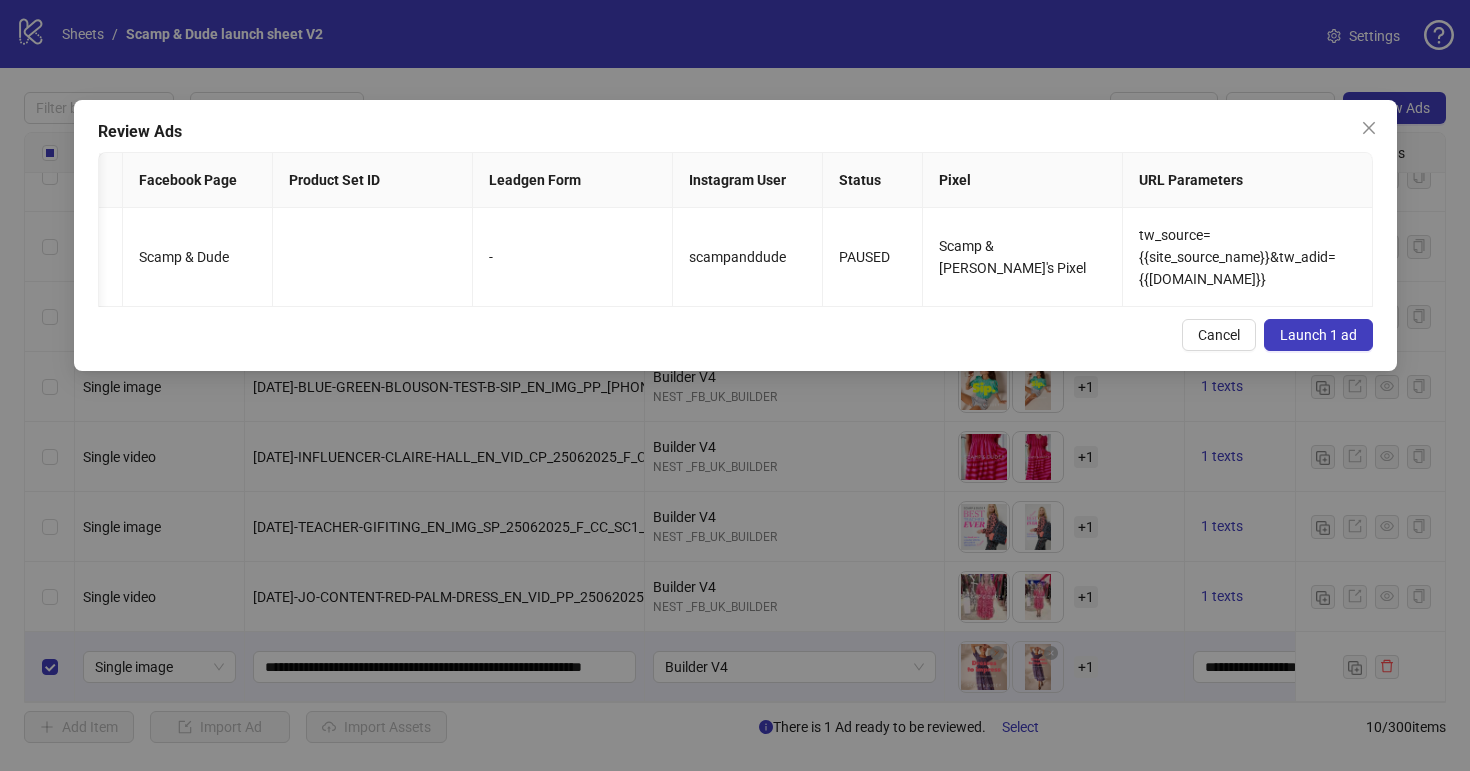 click on "Launch 1 ad" at bounding box center (1318, 335) 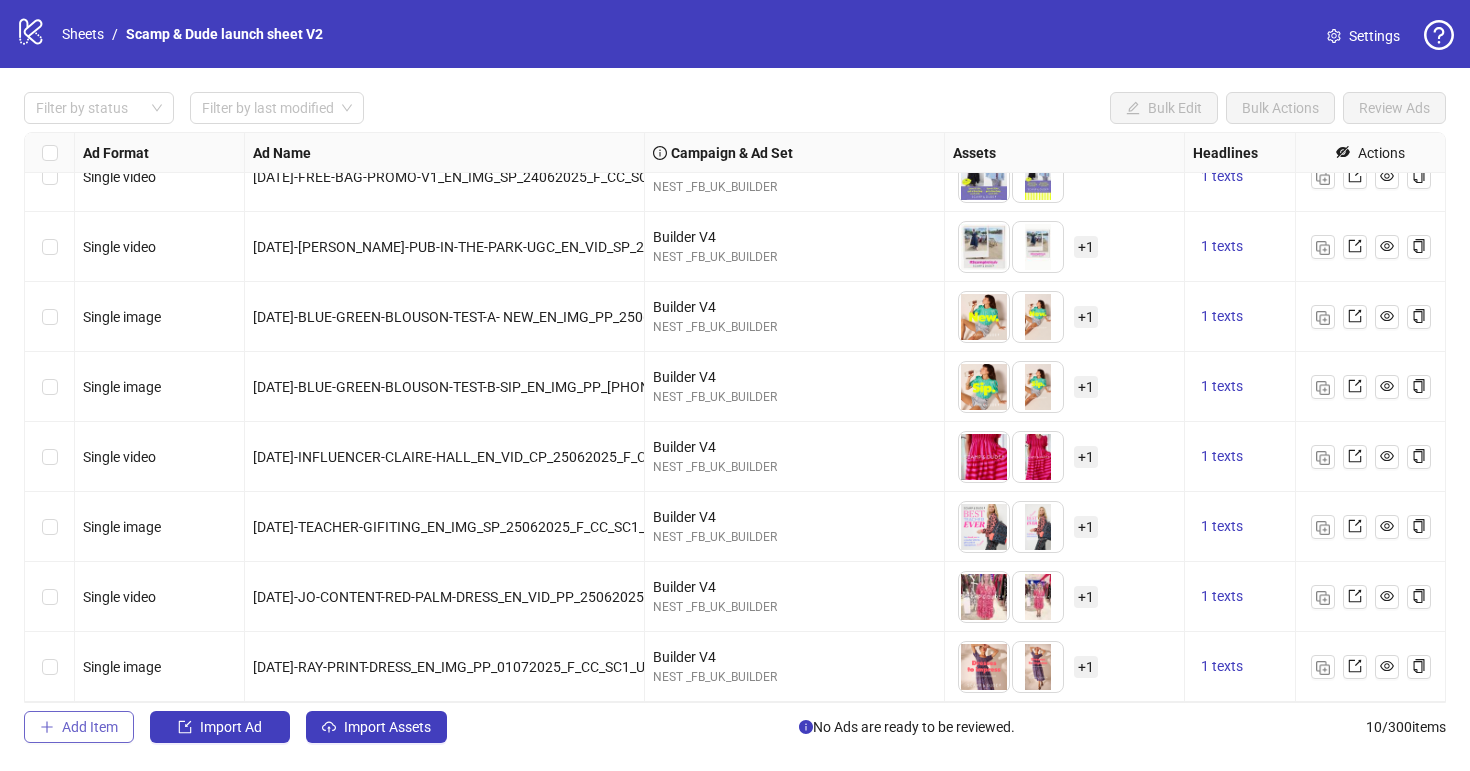 click on "Add Item" at bounding box center (90, 727) 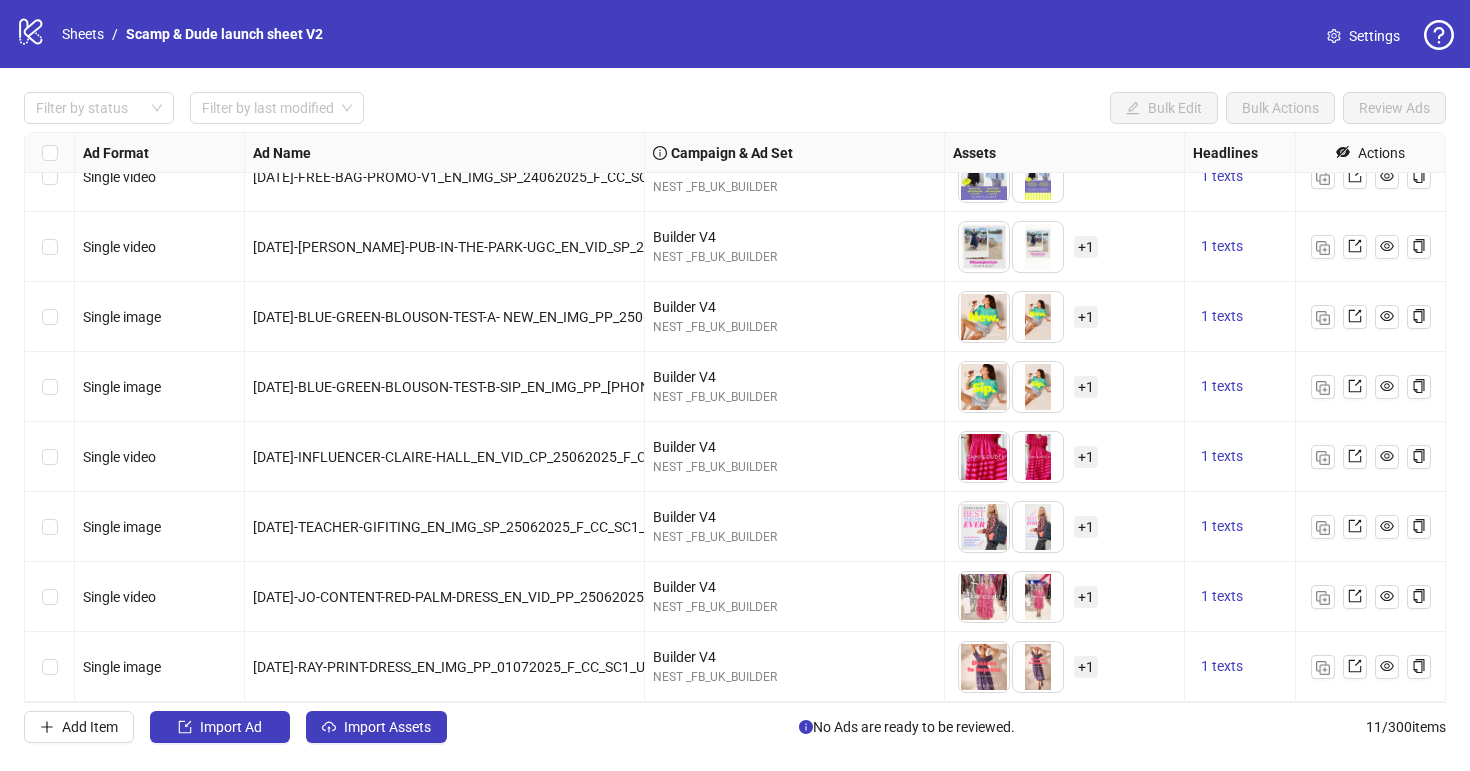 scroll, scrollTop: 241, scrollLeft: 0, axis: vertical 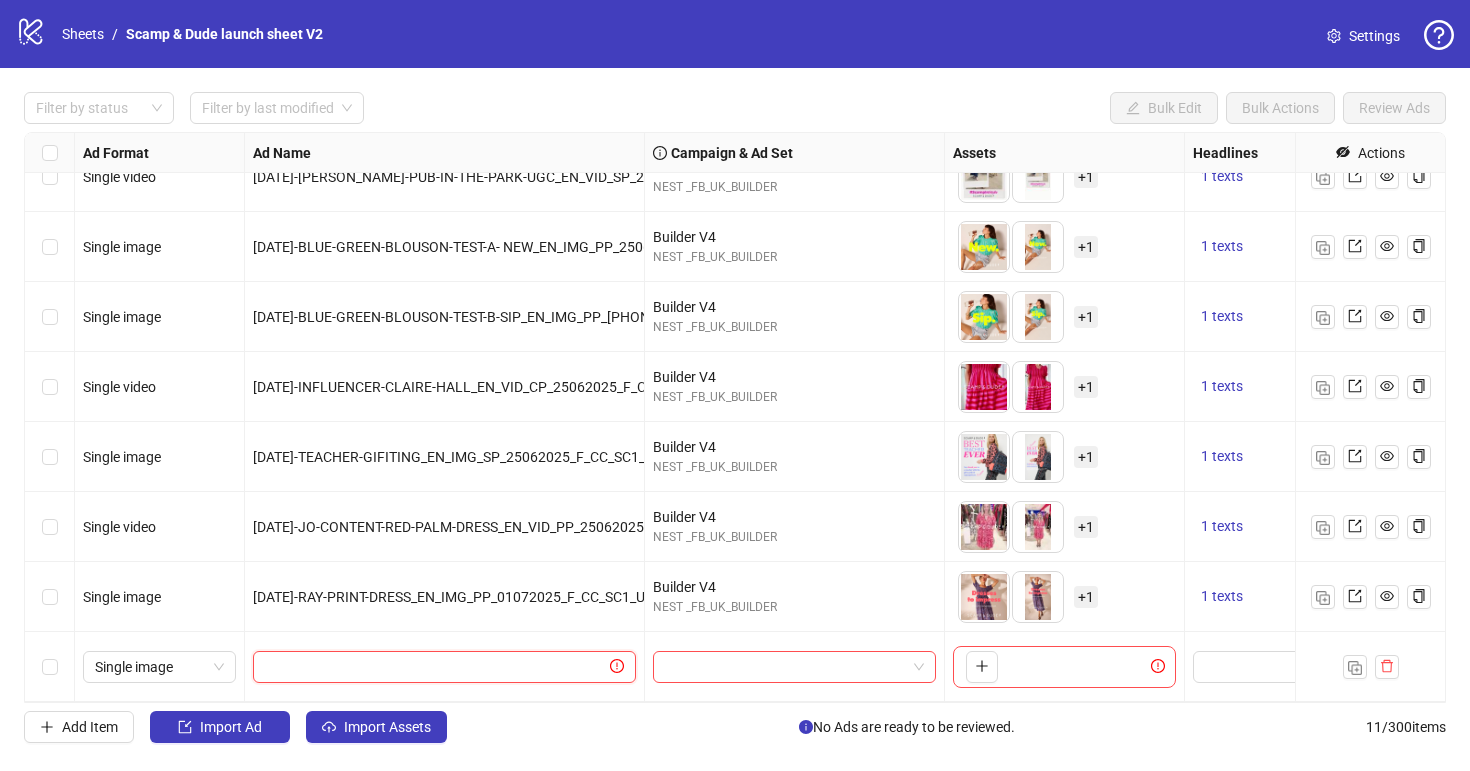 click at bounding box center [435, 667] 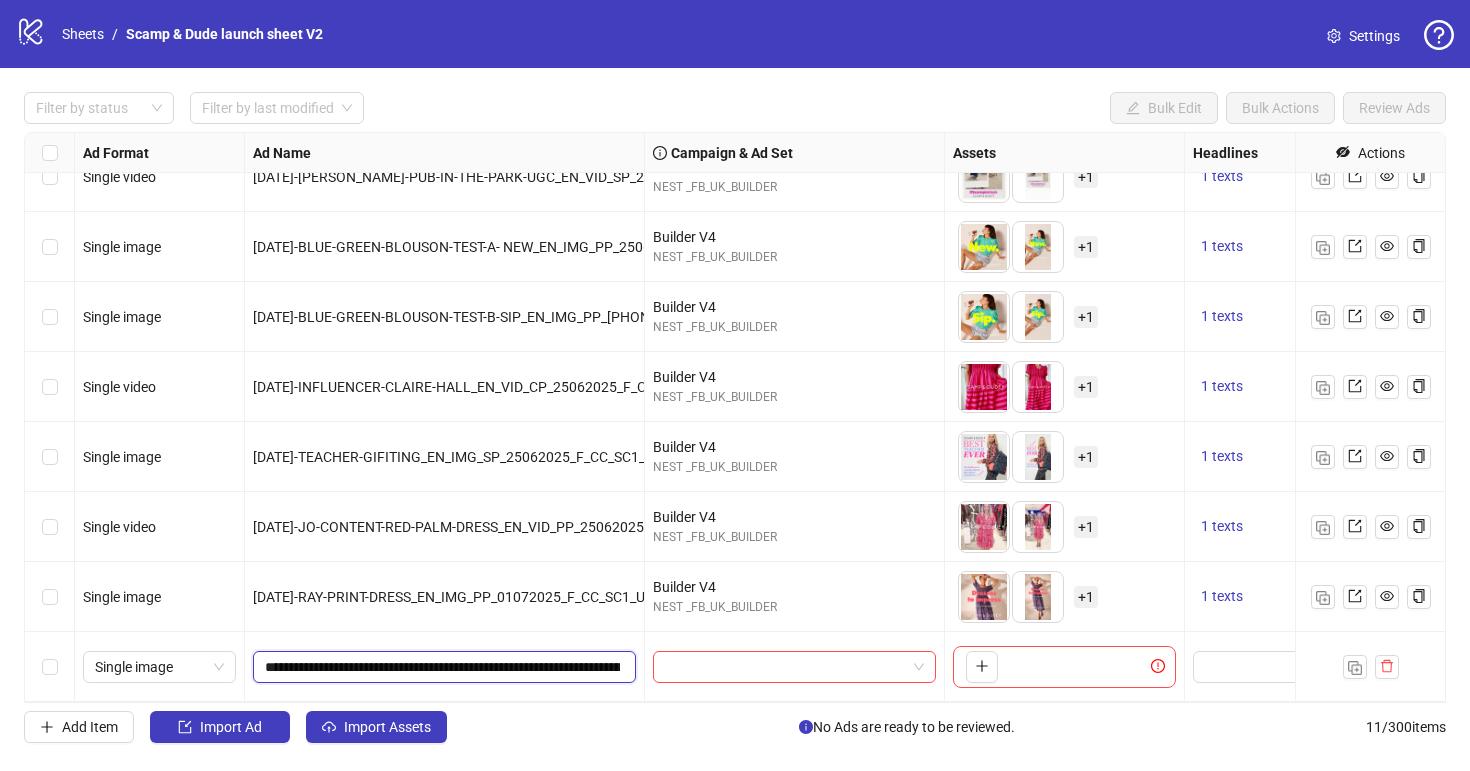 scroll, scrollTop: 0, scrollLeft: 240, axis: horizontal 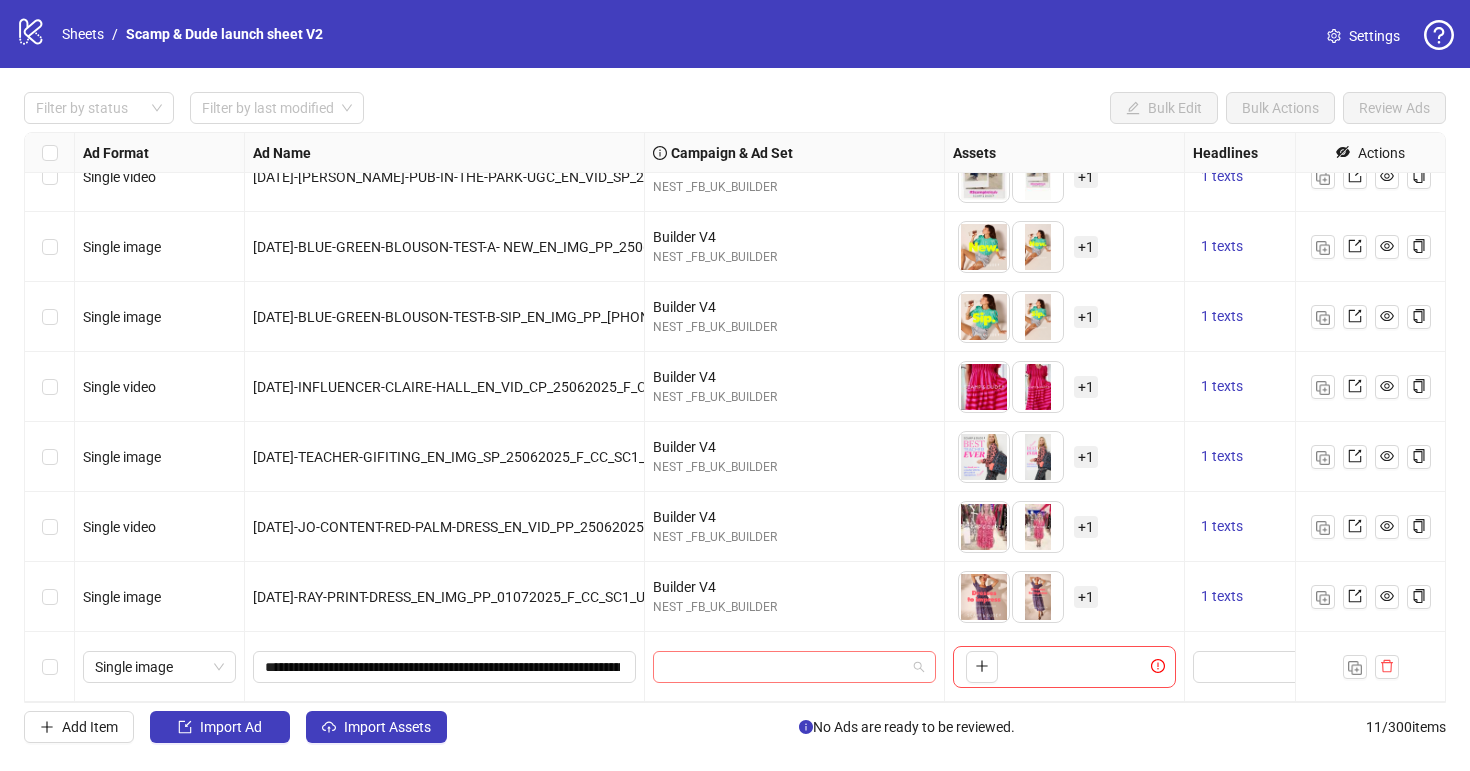 click at bounding box center [785, 667] 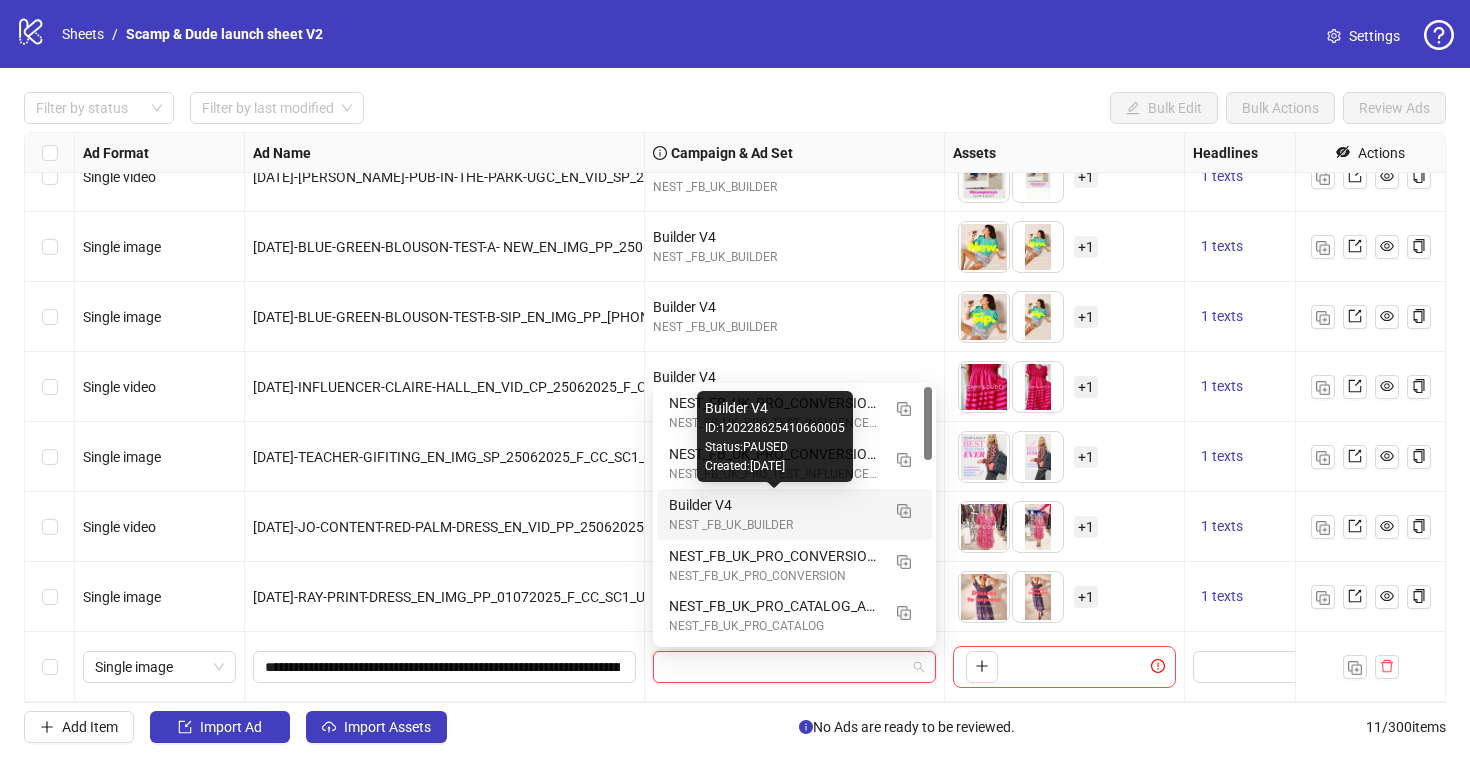 click on "Builder V4" at bounding box center (774, 505) 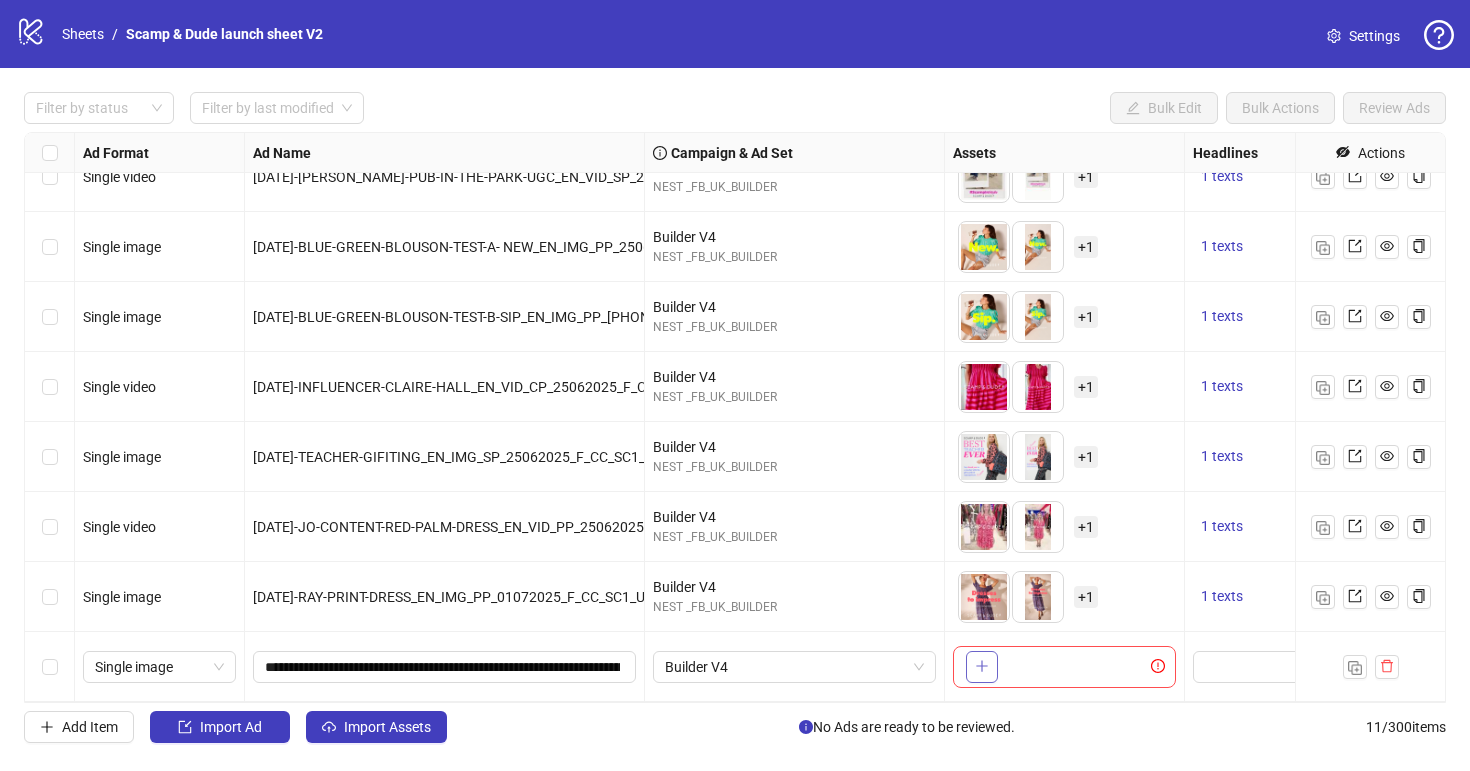 click 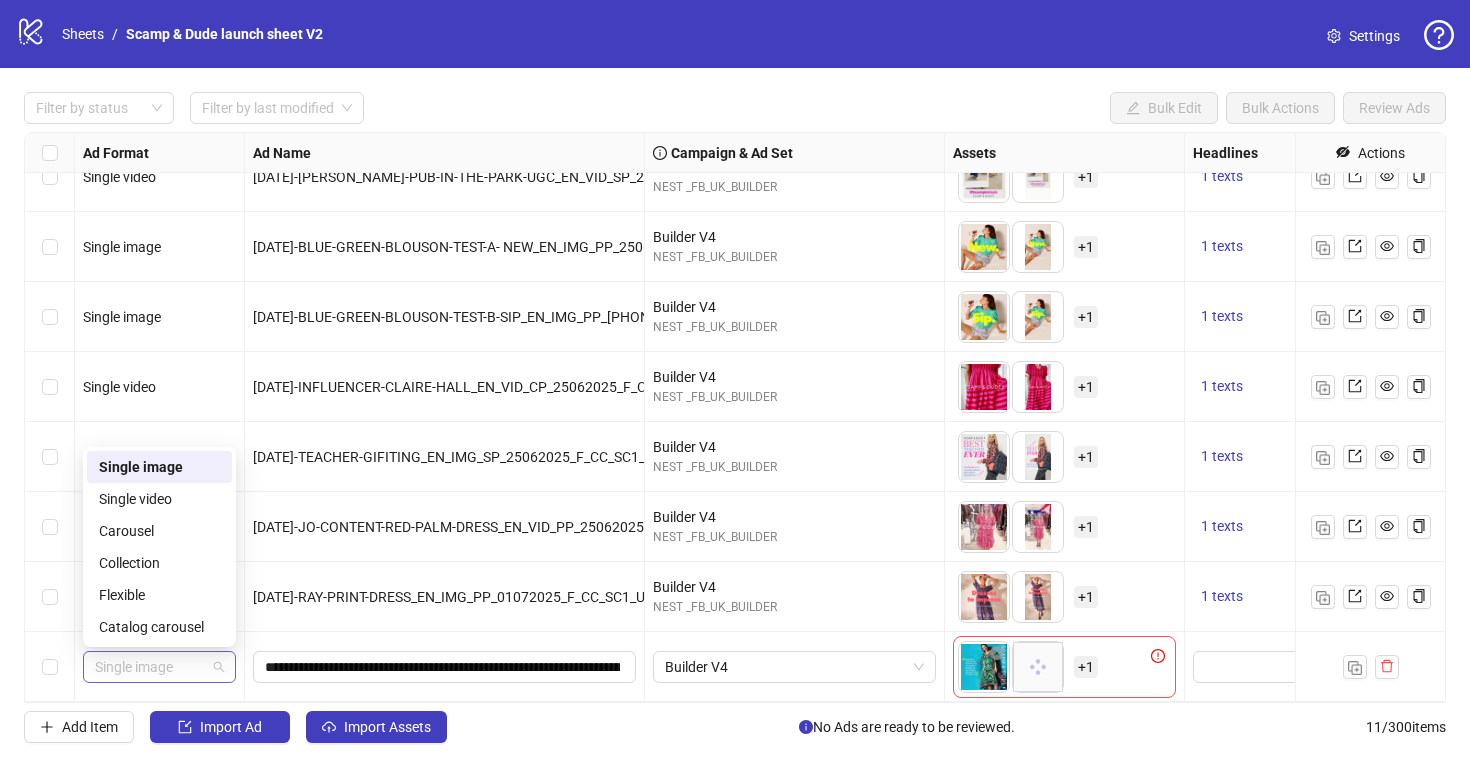 click on "Single image" at bounding box center (159, 667) 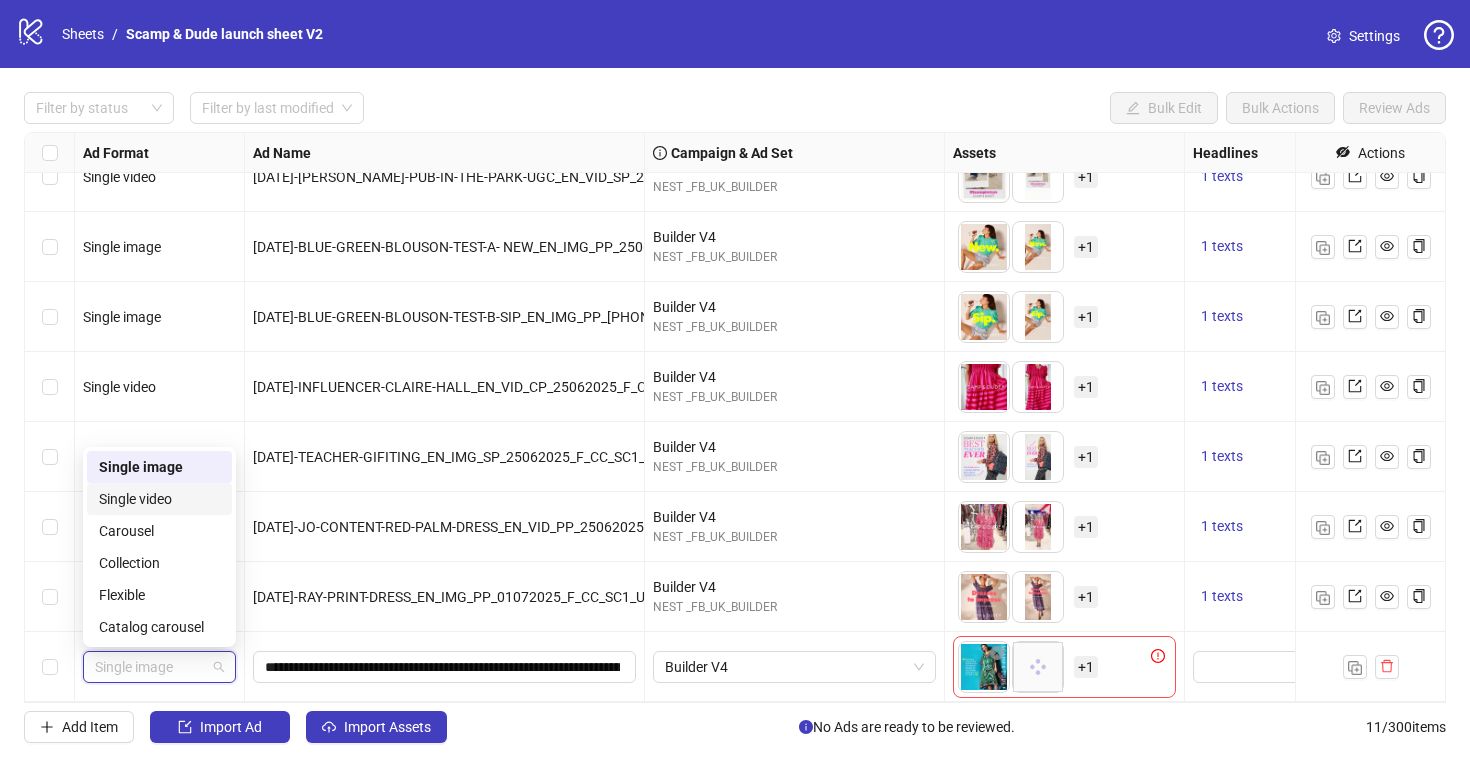 click on "Single video" at bounding box center (159, 499) 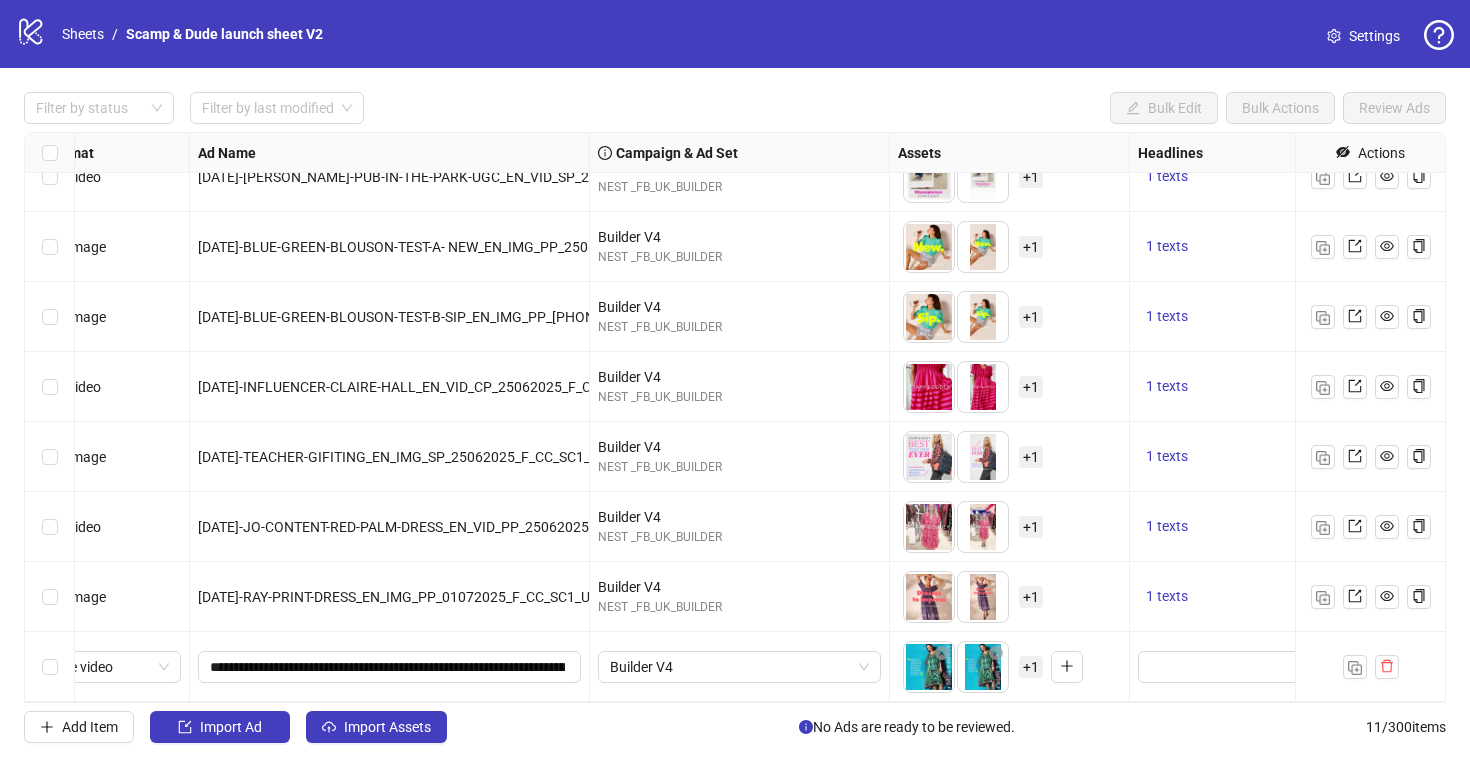 scroll, scrollTop: 241, scrollLeft: 0, axis: vertical 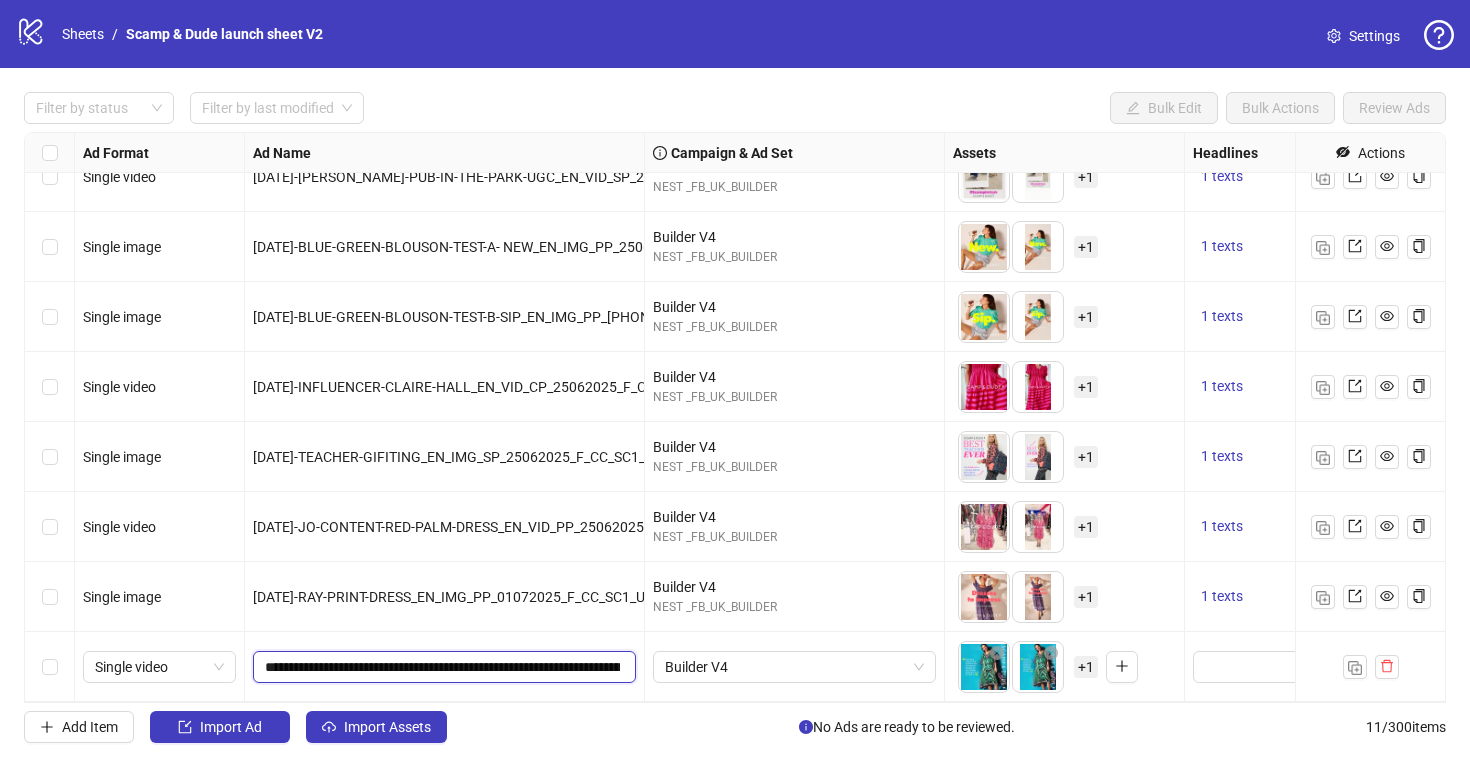 click on "**********" at bounding box center (442, 667) 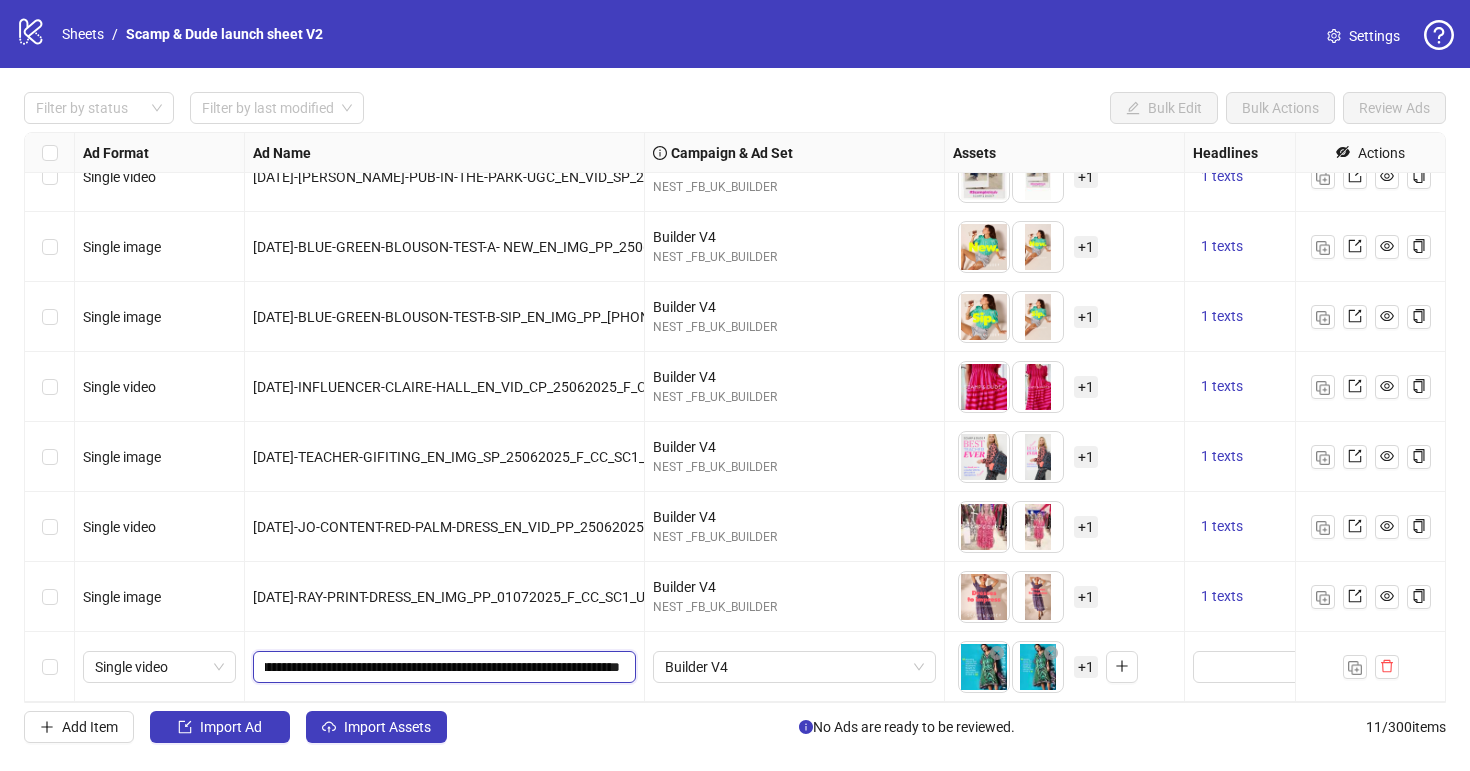 click on "**********" at bounding box center (442, 667) 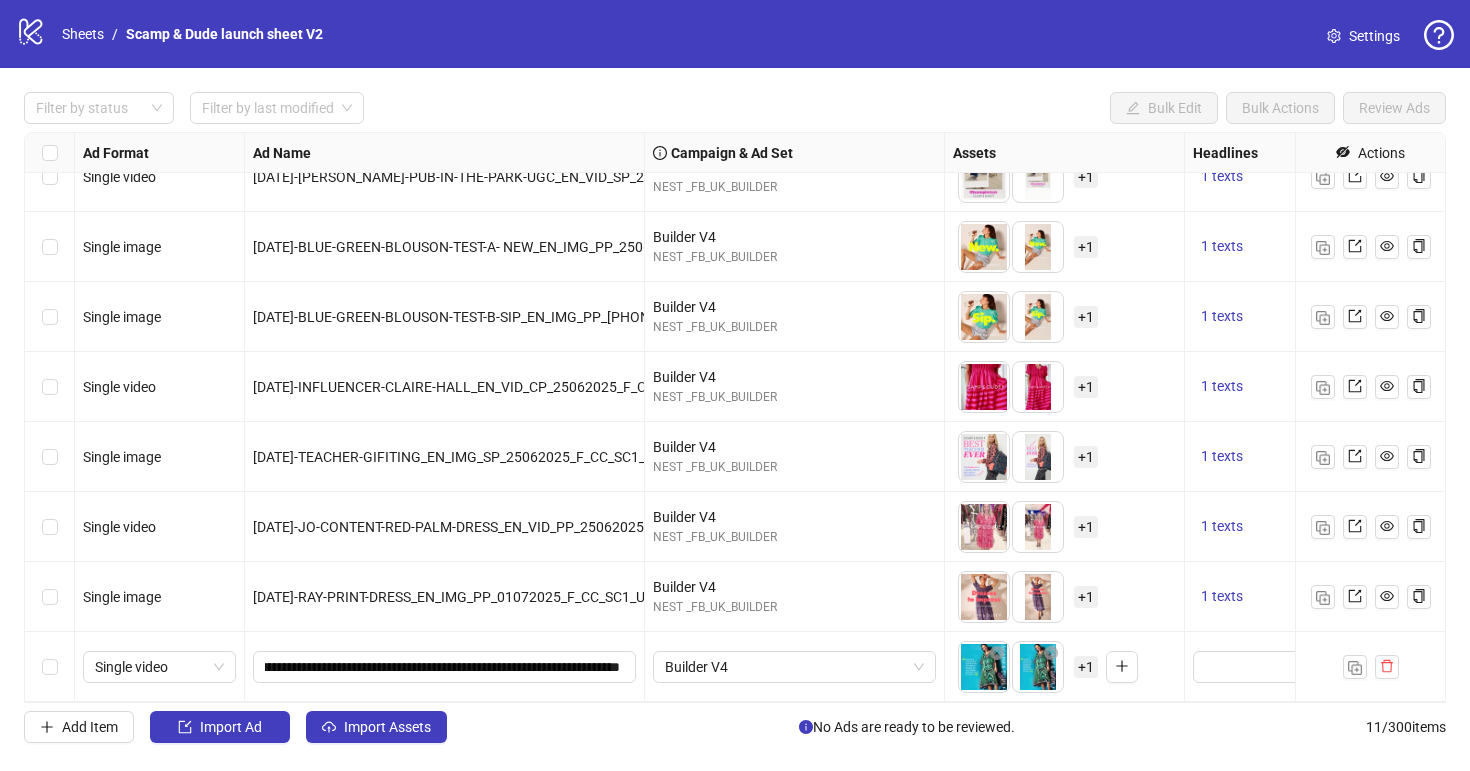 click on "Filter by status Filter by last modified Bulk Edit Bulk Actions Review Ads Ad Format Ad Name Campaign & Ad Set Assets Headlines Primary Texts Descriptions Destination URL App Product Page ID Display URL Leadgen Form Product Set ID Call to Action Actions Single video [DATE]-FREE-BAG-PROMO-V2_EN_VID_SP_24062025_F_CC_SC1_USP3_GWPJUN Builder V4 NEST _FB_UK_BUILDER
To pick up a draggable item, press the space bar.
While dragging, use the arrow keys to move the item.
Press space again to drop the item in its new position, or press escape to cancel.
1 texts 1 texts Single video [DATE]-FREE-BAG-PROMO-V1_EN_IMG_SP_24062025_F_CC_SC4_USP3_GWPJUN Builder V4 NEST _FB_UK_BUILDER
To pick up a draggable item, press the space bar.
While dragging, use the arrow keys to move the item.
Press space again to drop the item in its new position, or press escape to cancel.
1 texts 1 texts Single video [DATE]-[PERSON_NAME]-PUB-IN-THE-PARK-UGC_EN_VID_SP_25062025_F_CC_SC13_USP7_MARLOW-COMMUNITY Builder V4 + 1 + 1" at bounding box center (735, 417) 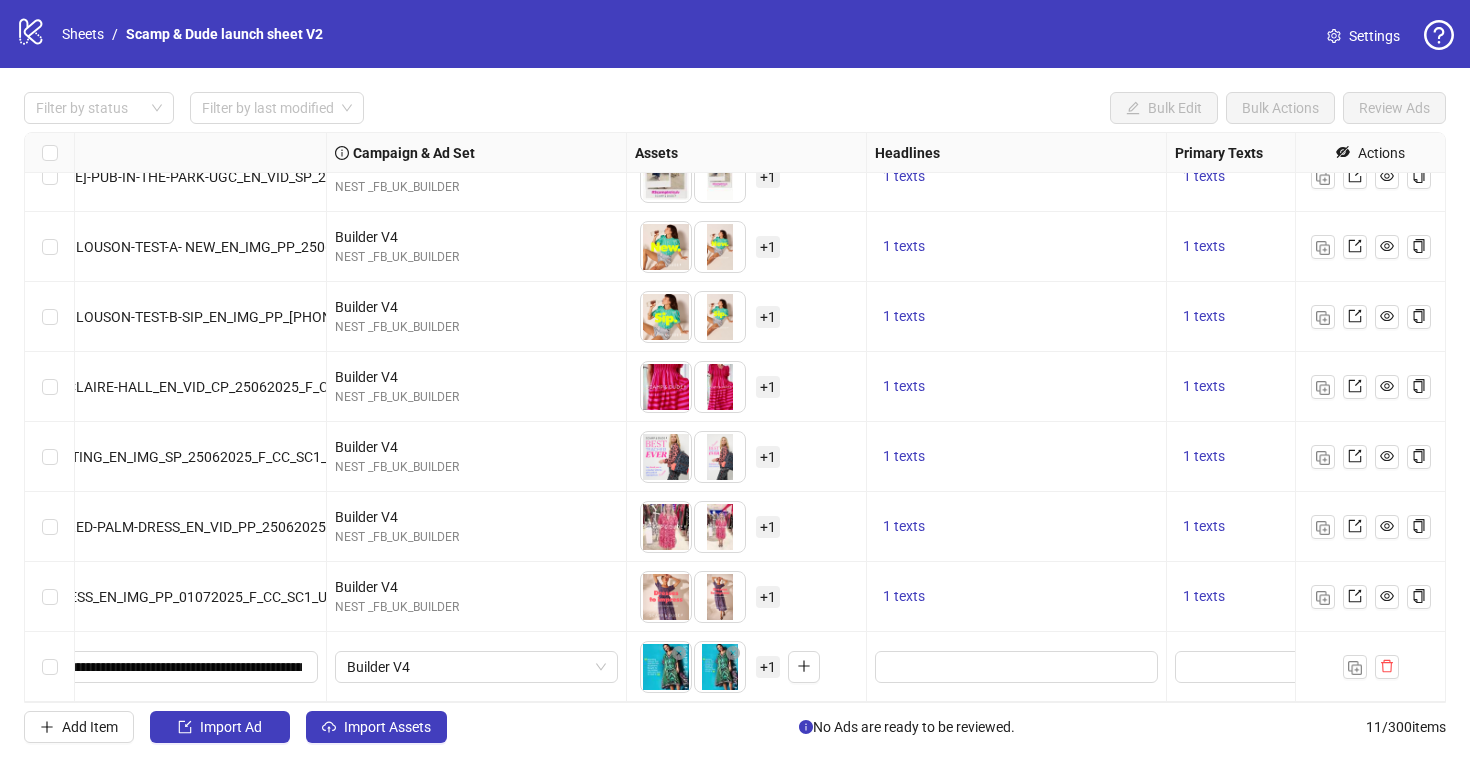 scroll, scrollTop: 241, scrollLeft: 278, axis: both 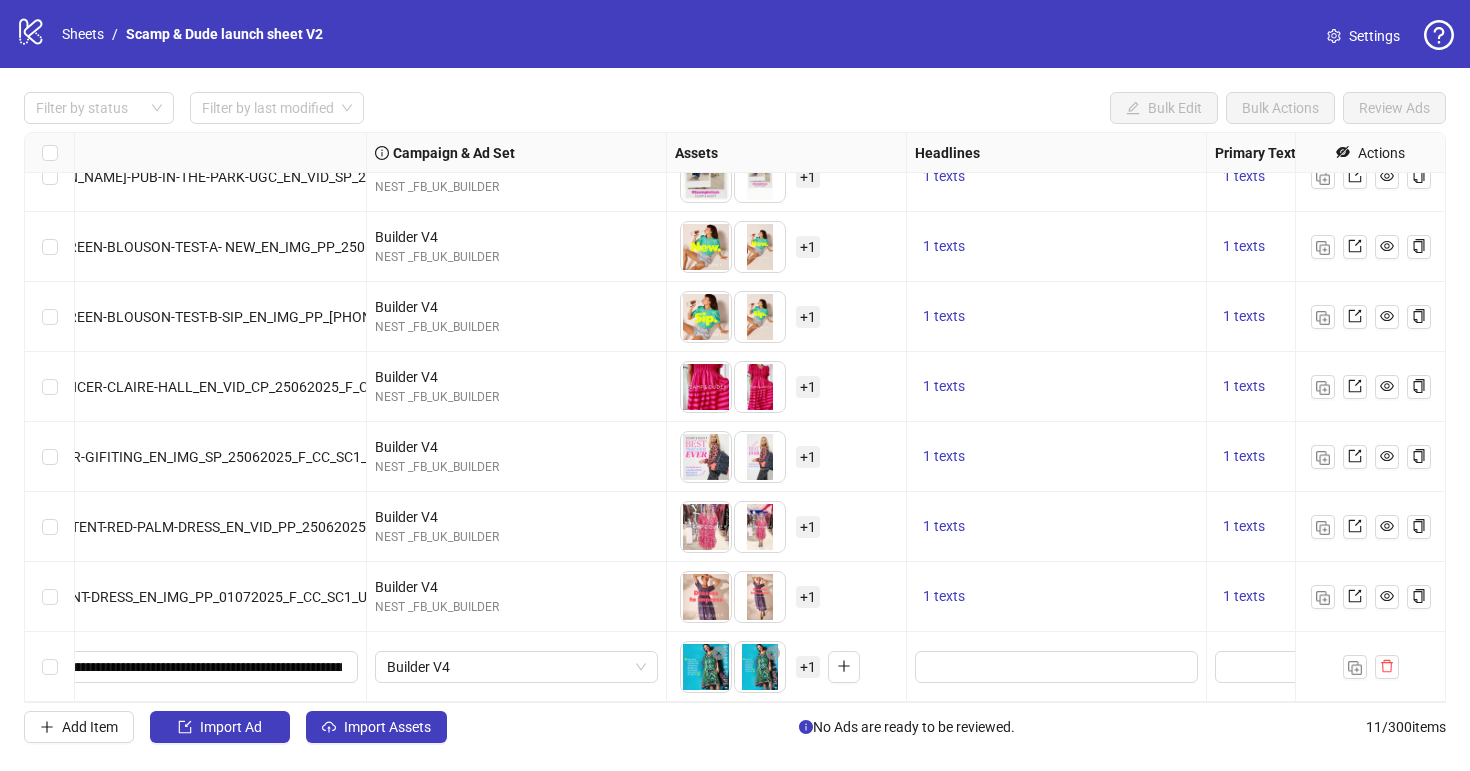 click on "+ 1" at bounding box center (808, 667) 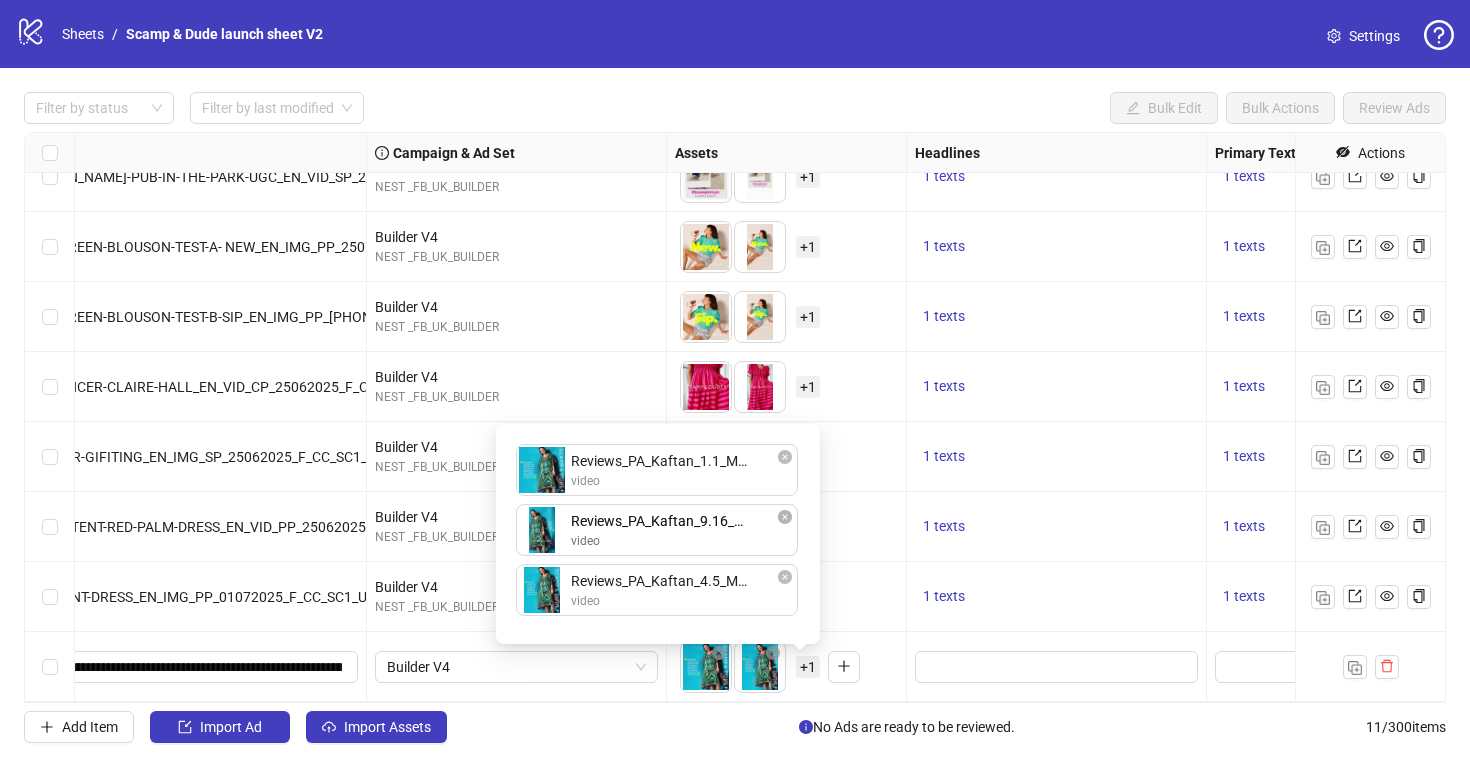 drag, startPoint x: 725, startPoint y: 596, endPoint x: 725, endPoint y: 524, distance: 72 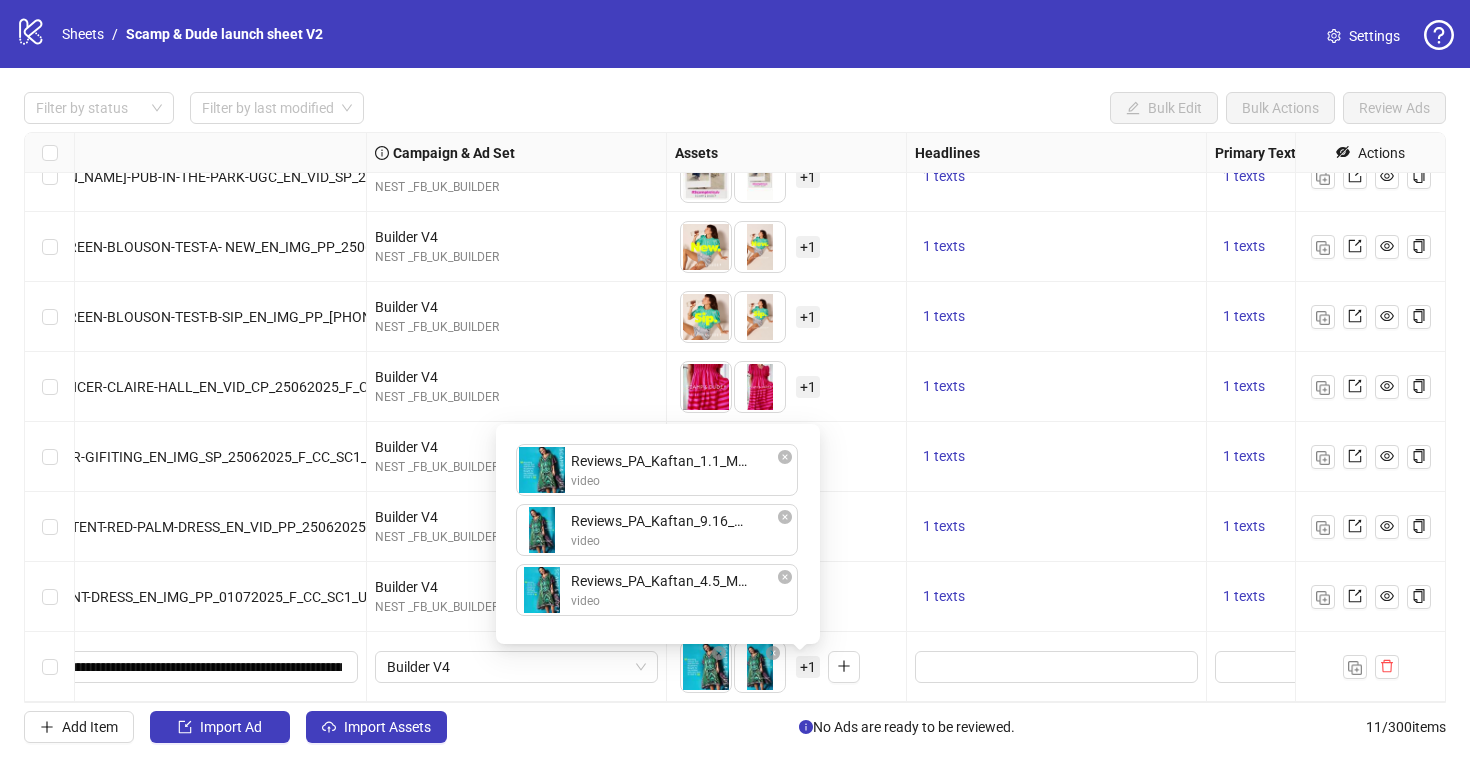 click on "Add Item Import Ad Import Assets  No Ads are ready to be reviewed. 11 / 300  items" at bounding box center (735, 727) 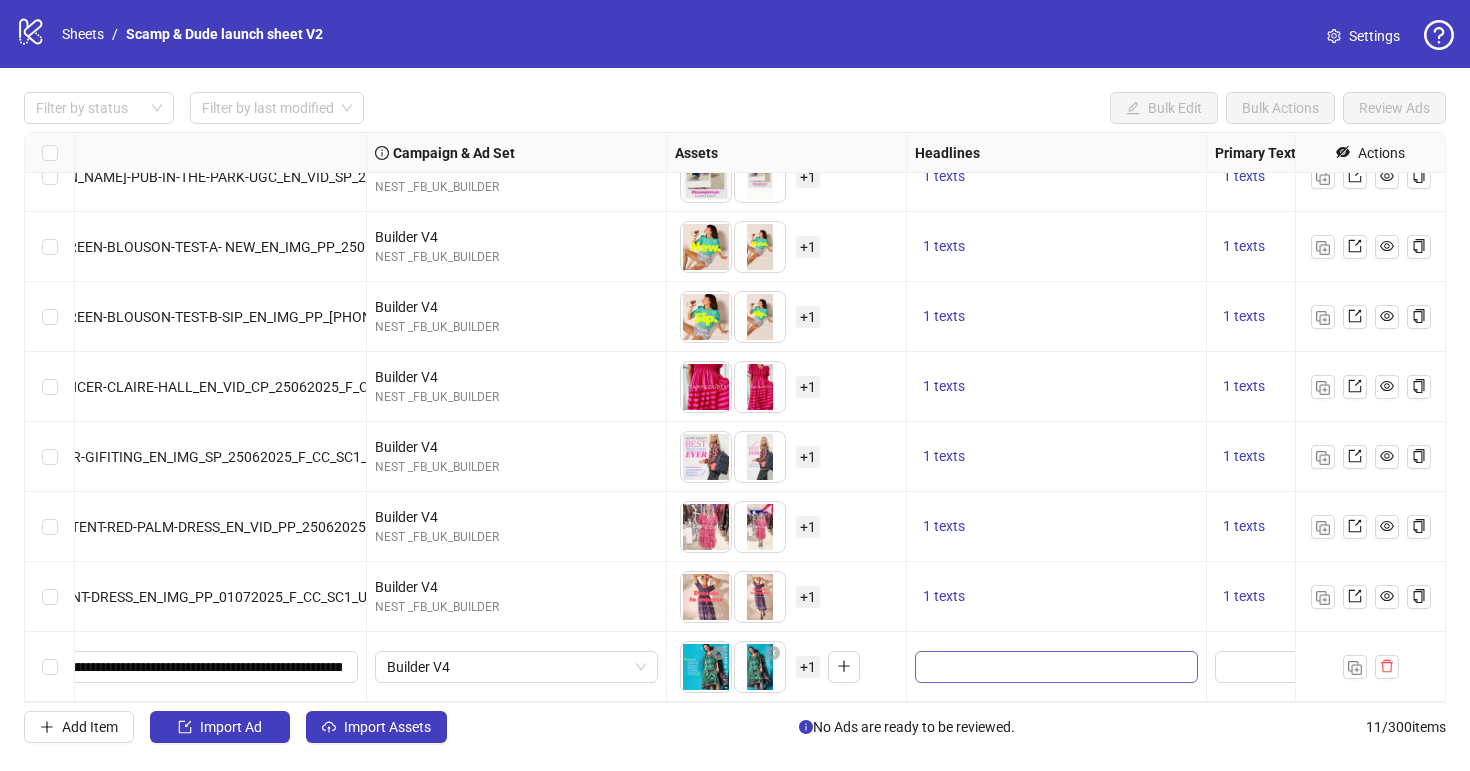 click at bounding box center (1056, 667) 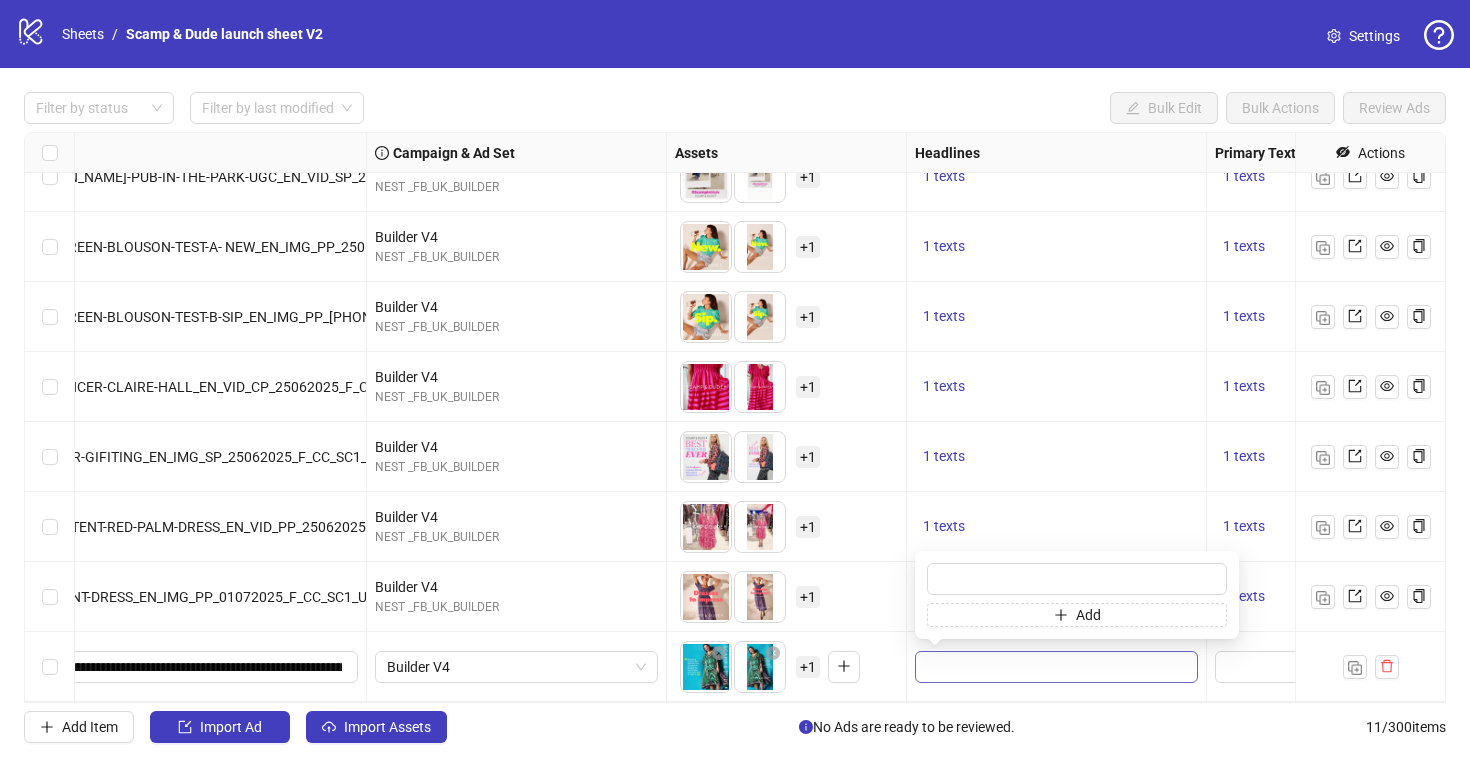 type on "**********" 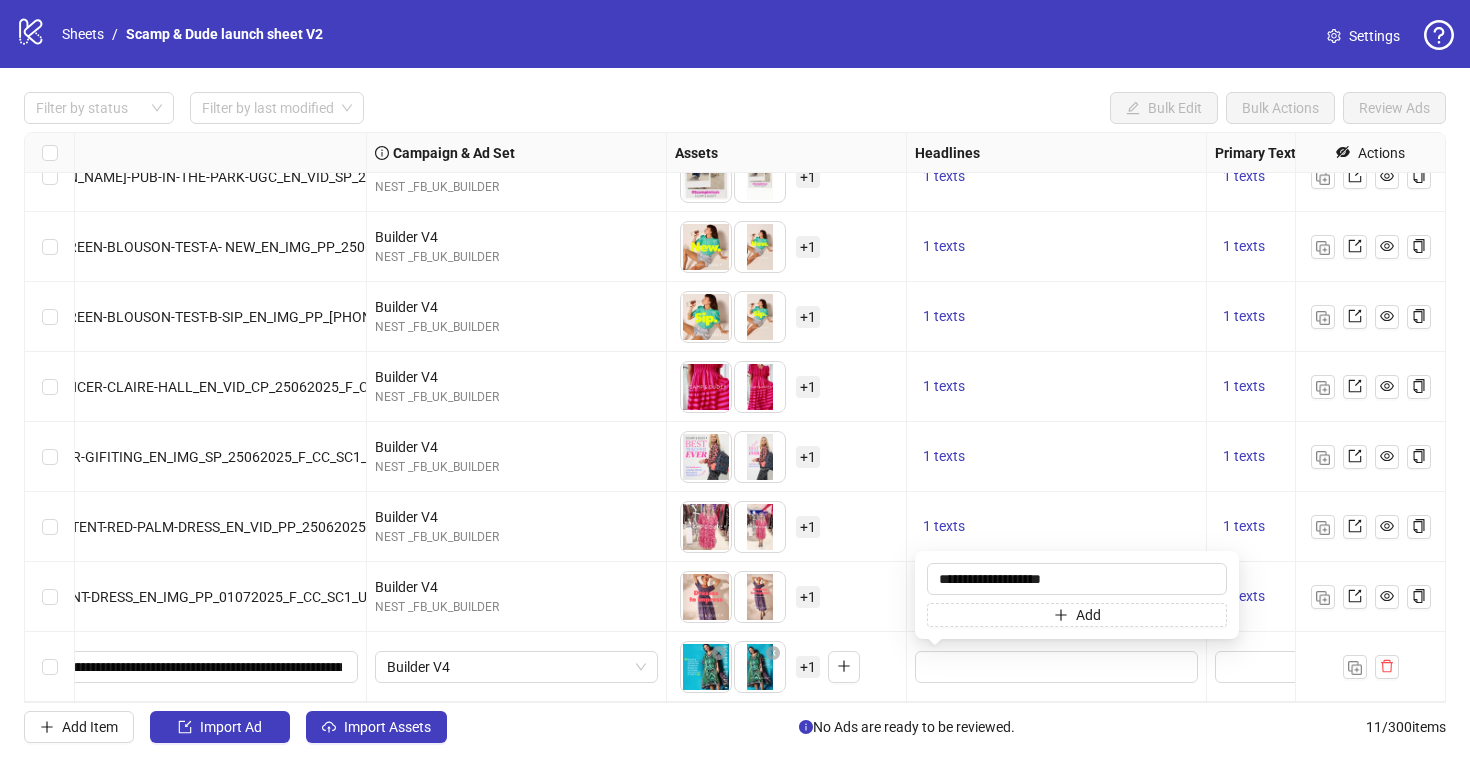 click on "Add Item Import Ad Import Assets  No Ads are ready to be reviewed. 11 / 300  items" at bounding box center [735, 727] 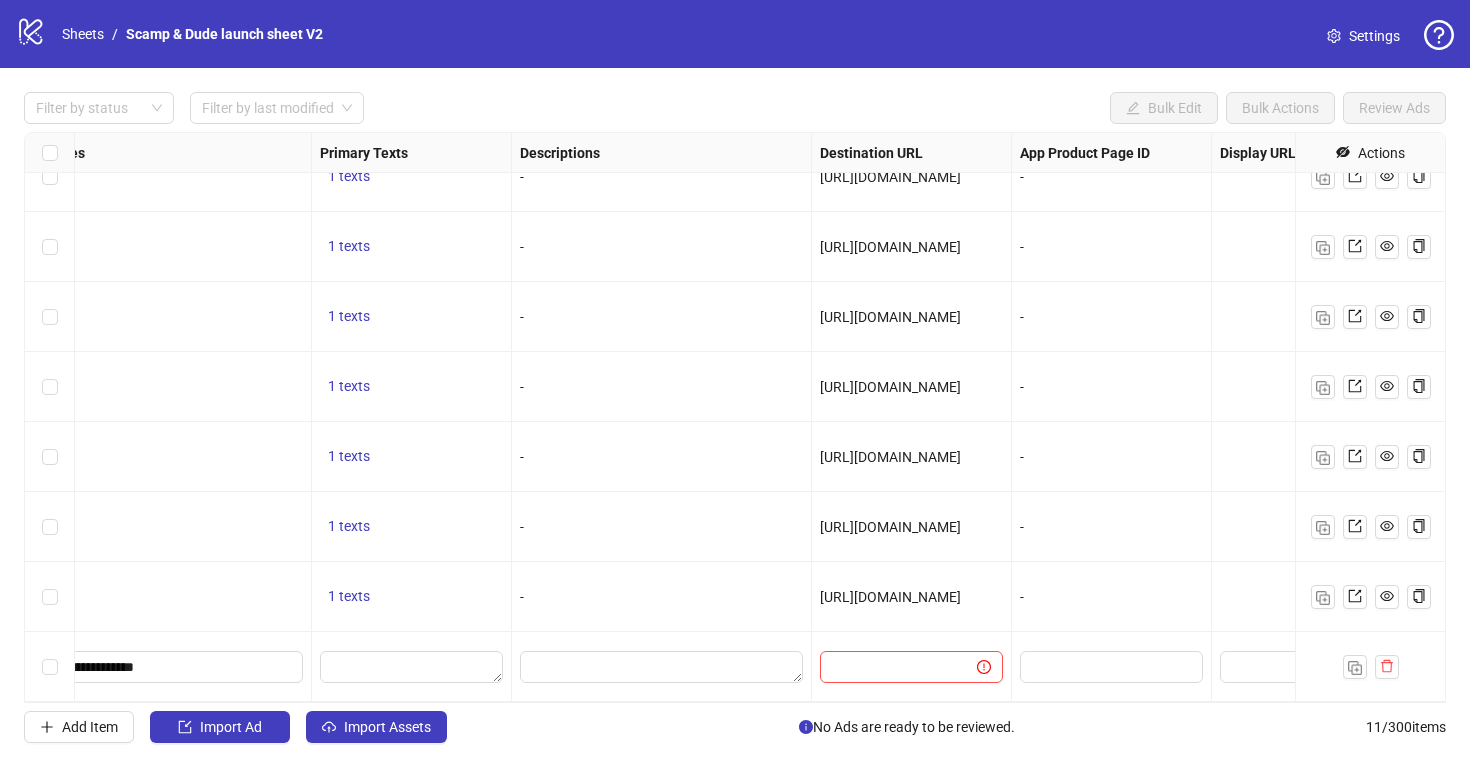 scroll, scrollTop: 241, scrollLeft: 1092, axis: both 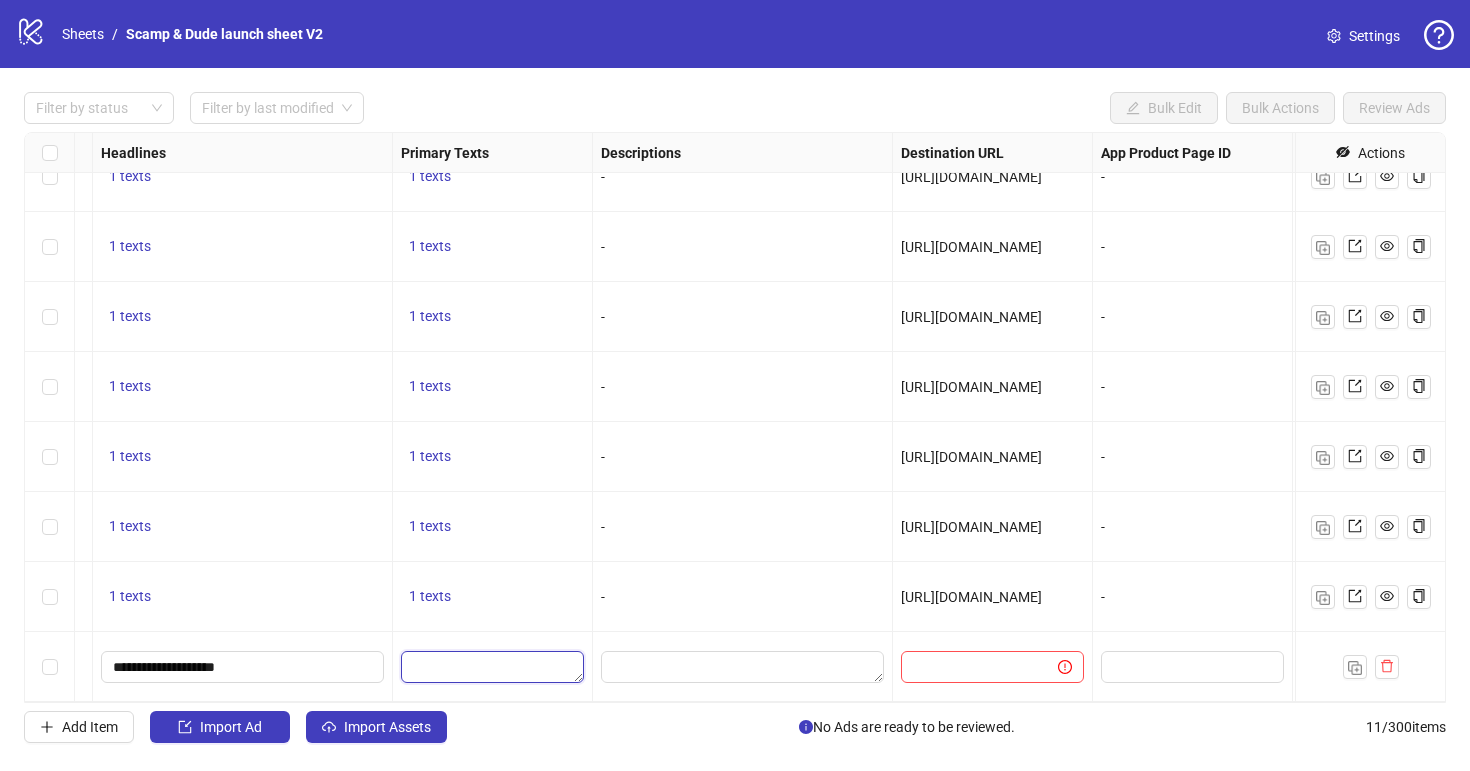 click at bounding box center [492, 667] 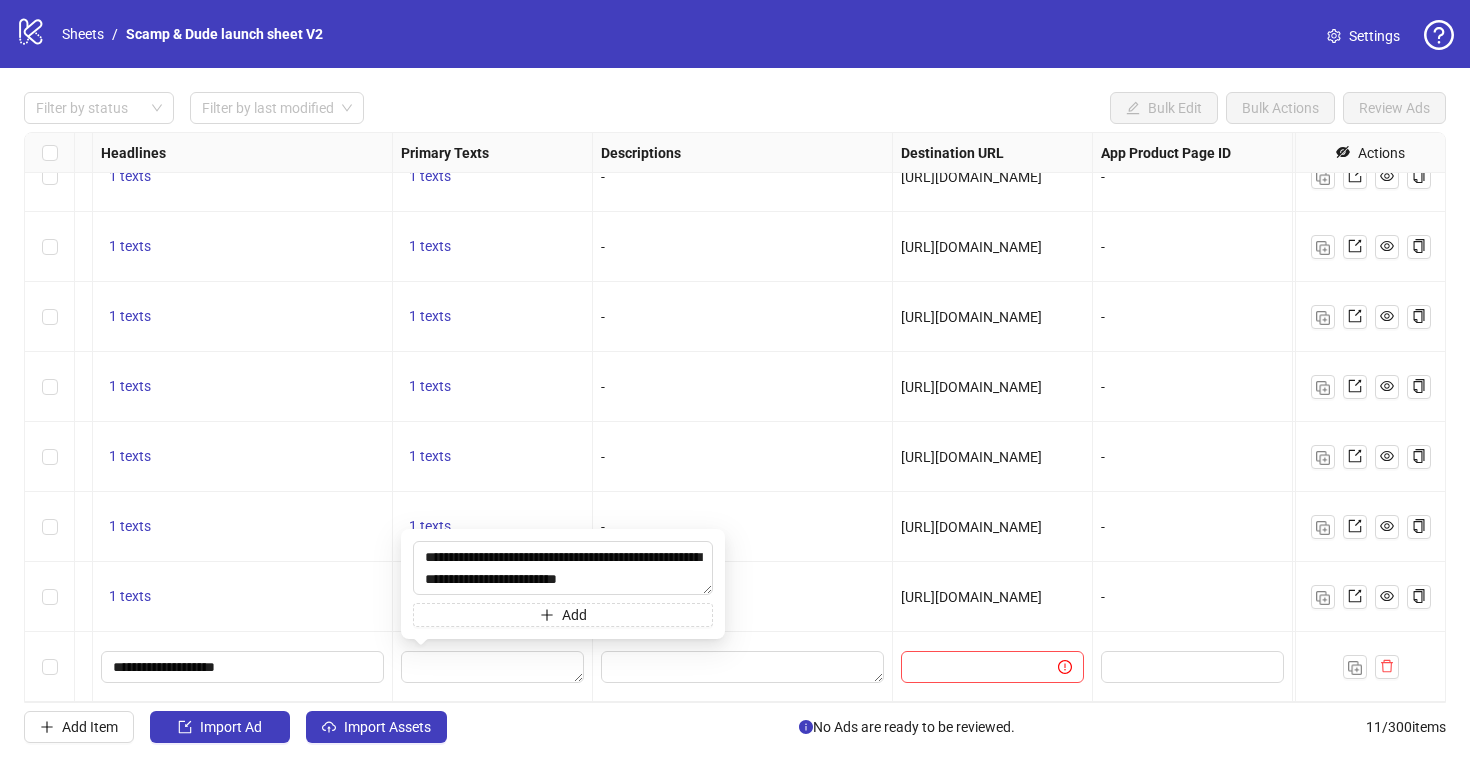 type on "**********" 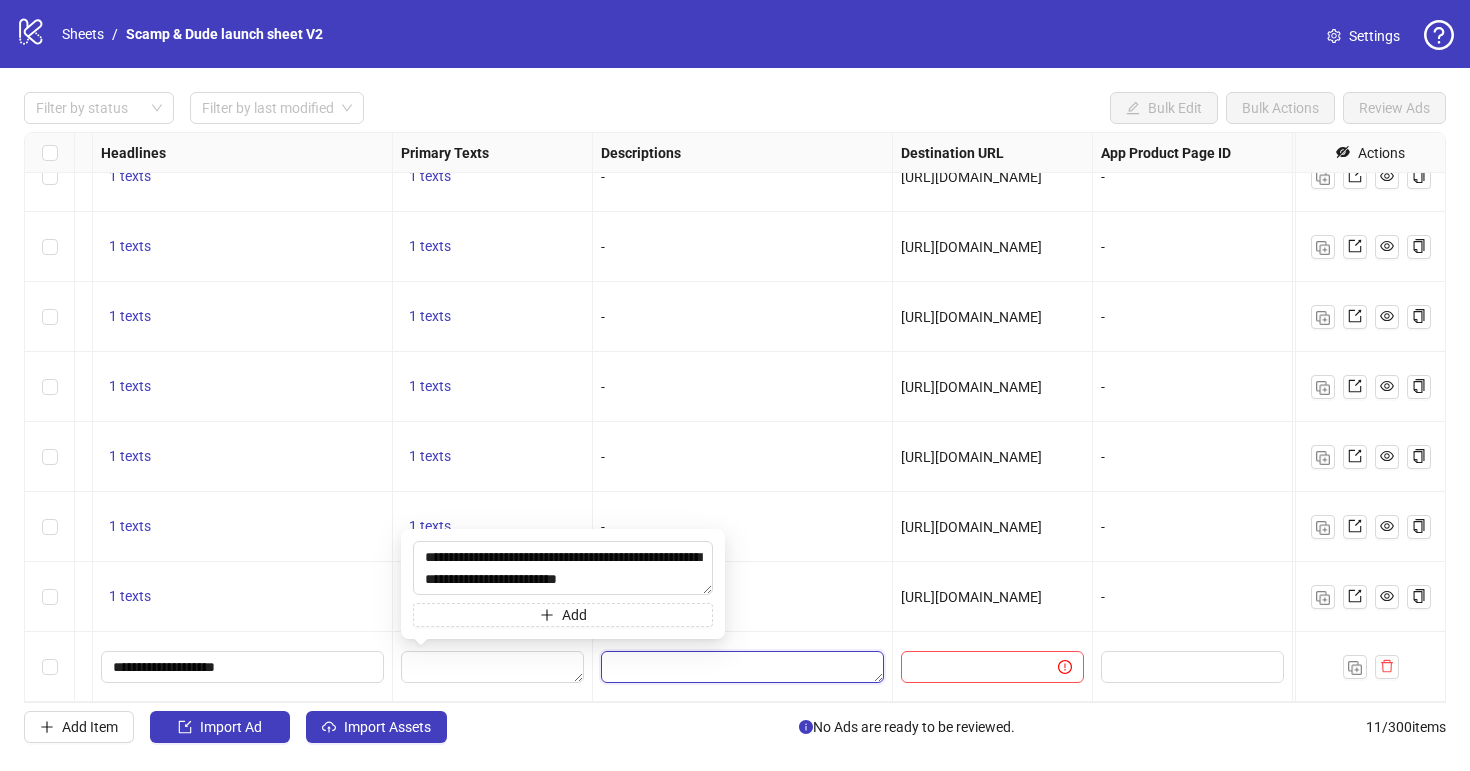 click at bounding box center (742, 667) 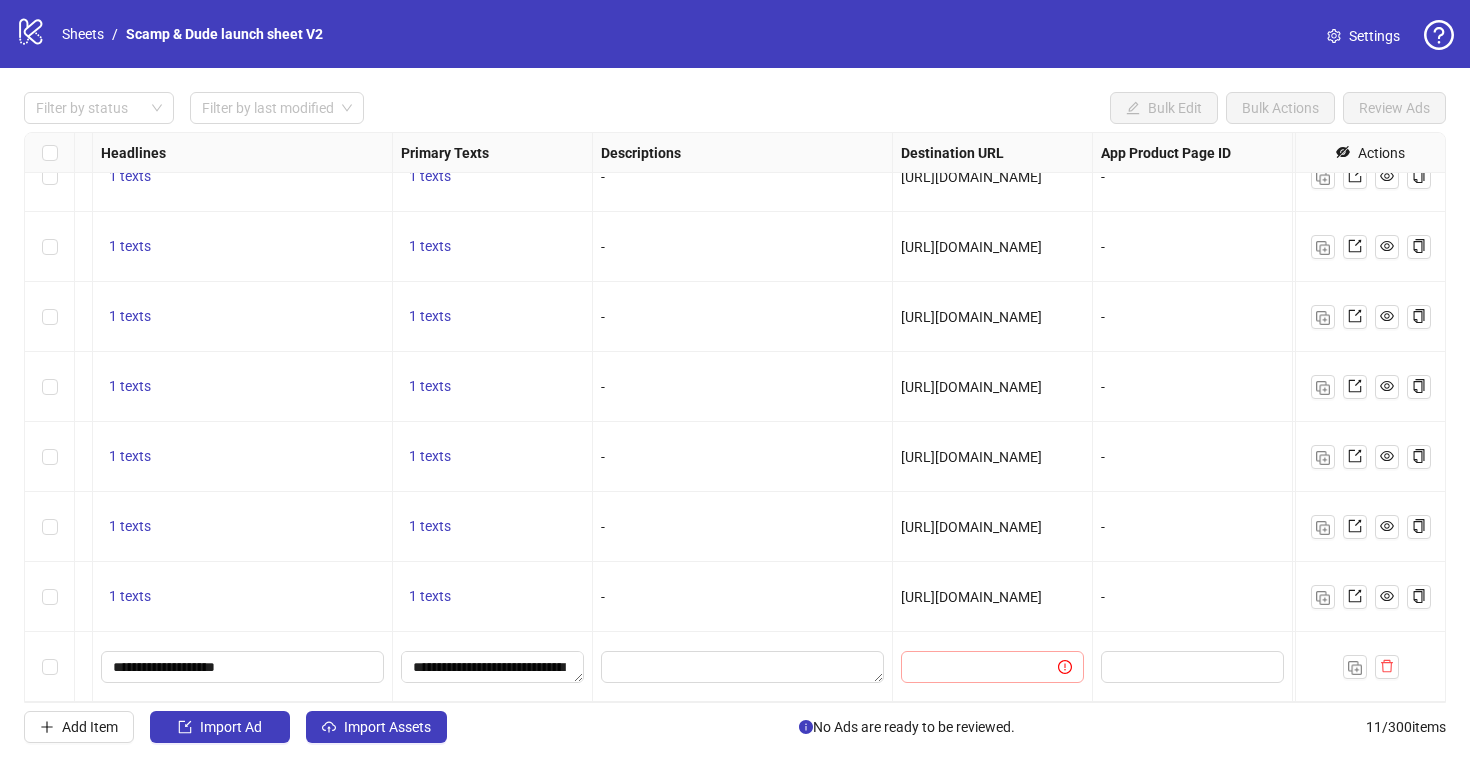 click at bounding box center [992, 667] 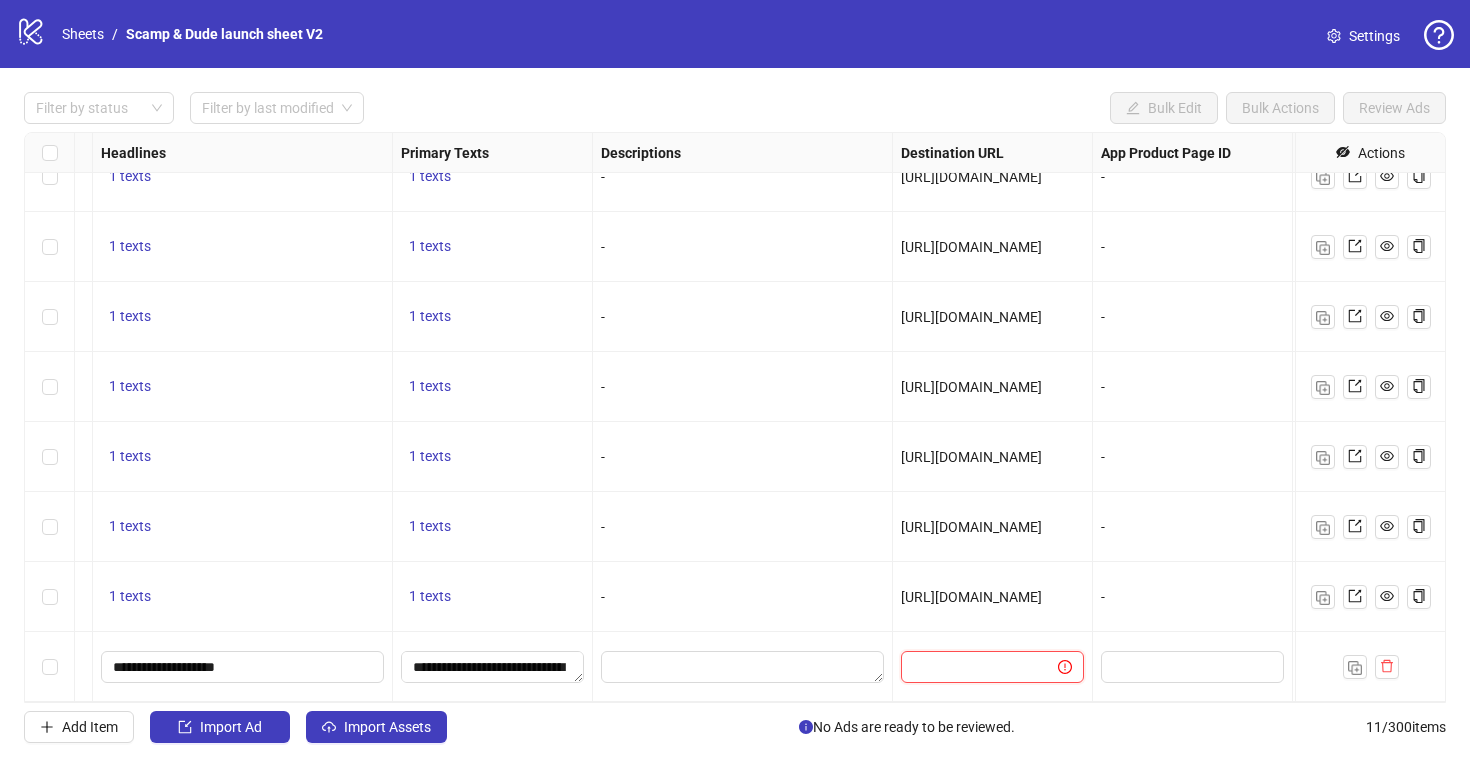 paste on "**********" 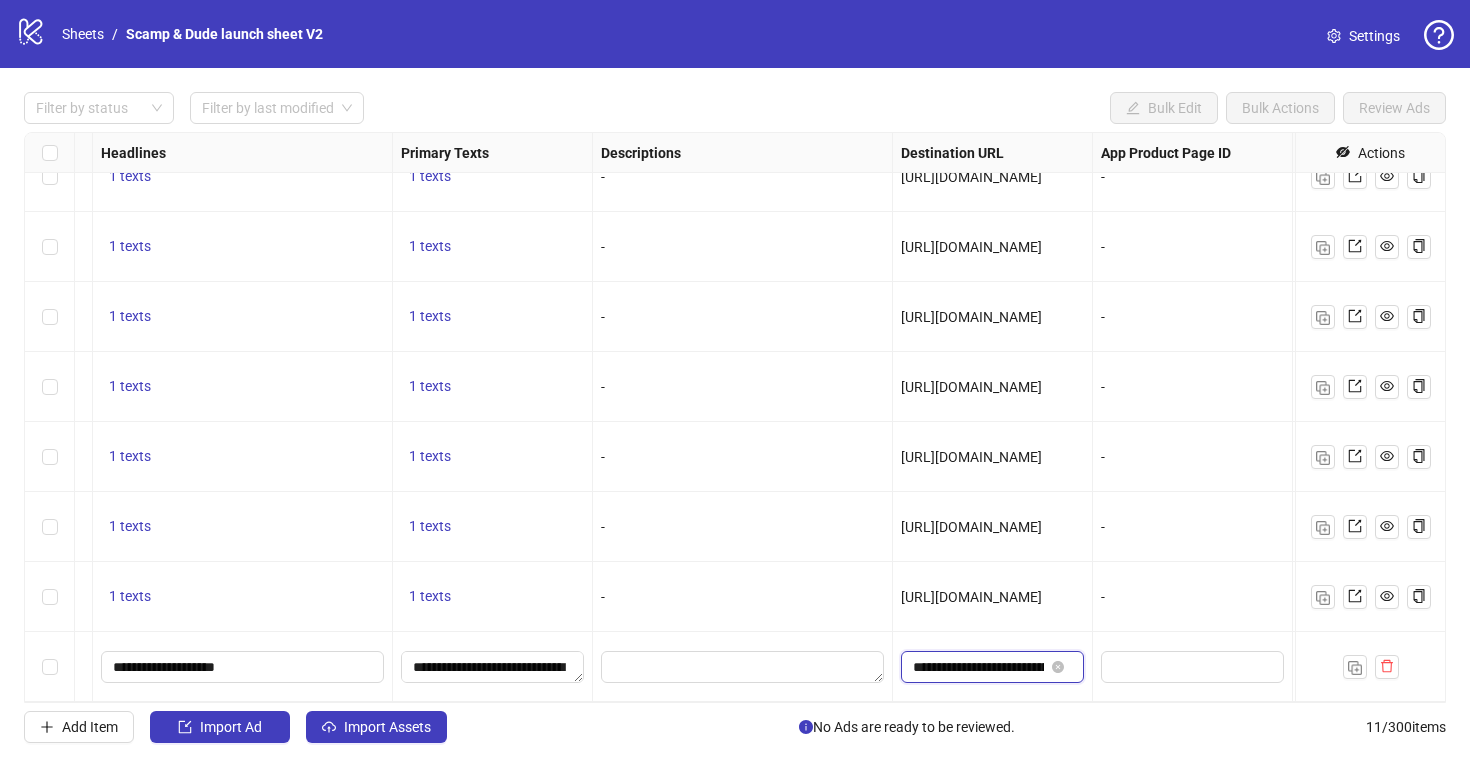 scroll, scrollTop: 0, scrollLeft: 581, axis: horizontal 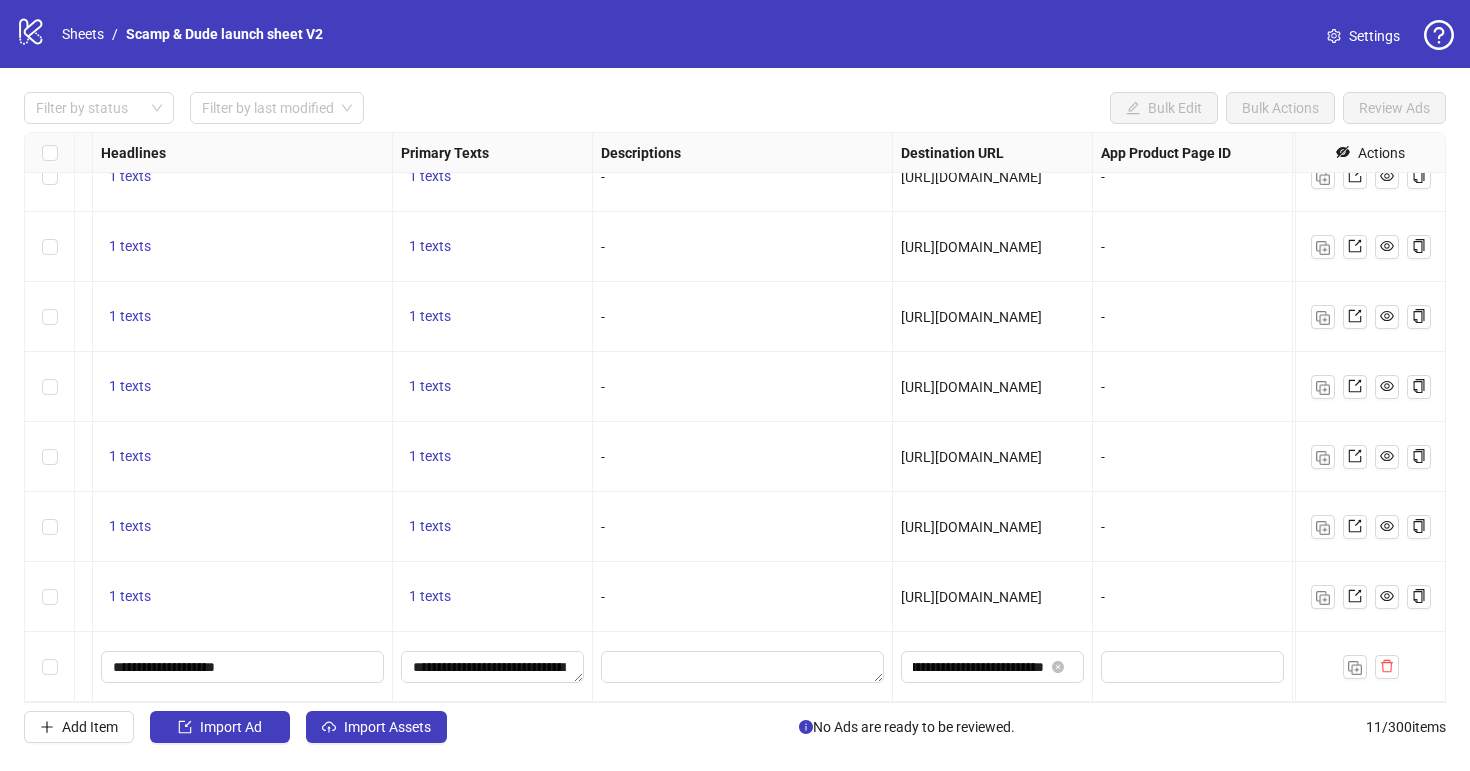 click on "Add Item Import Ad Import Assets  No Ads are ready to be reviewed. 11 / 300  items" at bounding box center (735, 727) 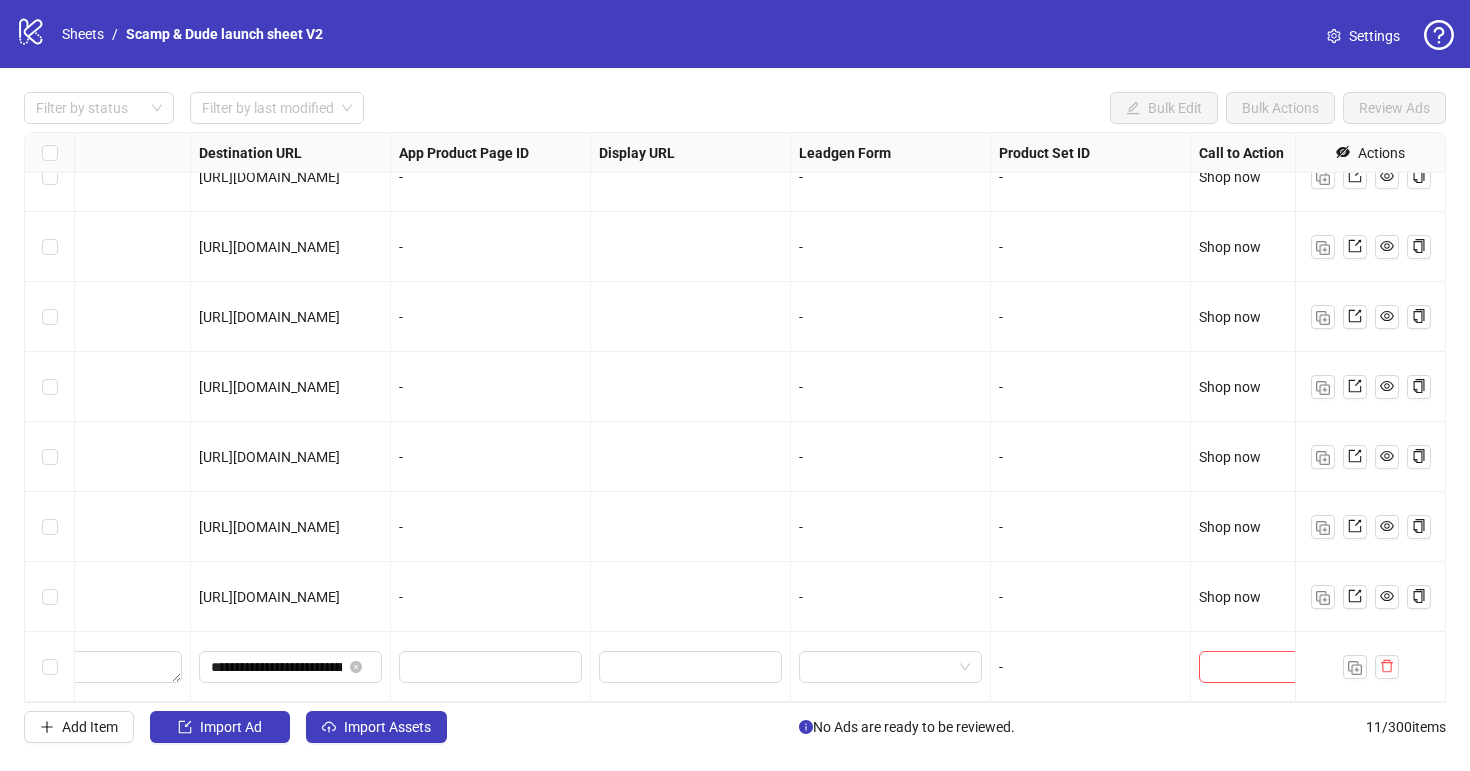 scroll, scrollTop: 241, scrollLeft: 1850, axis: both 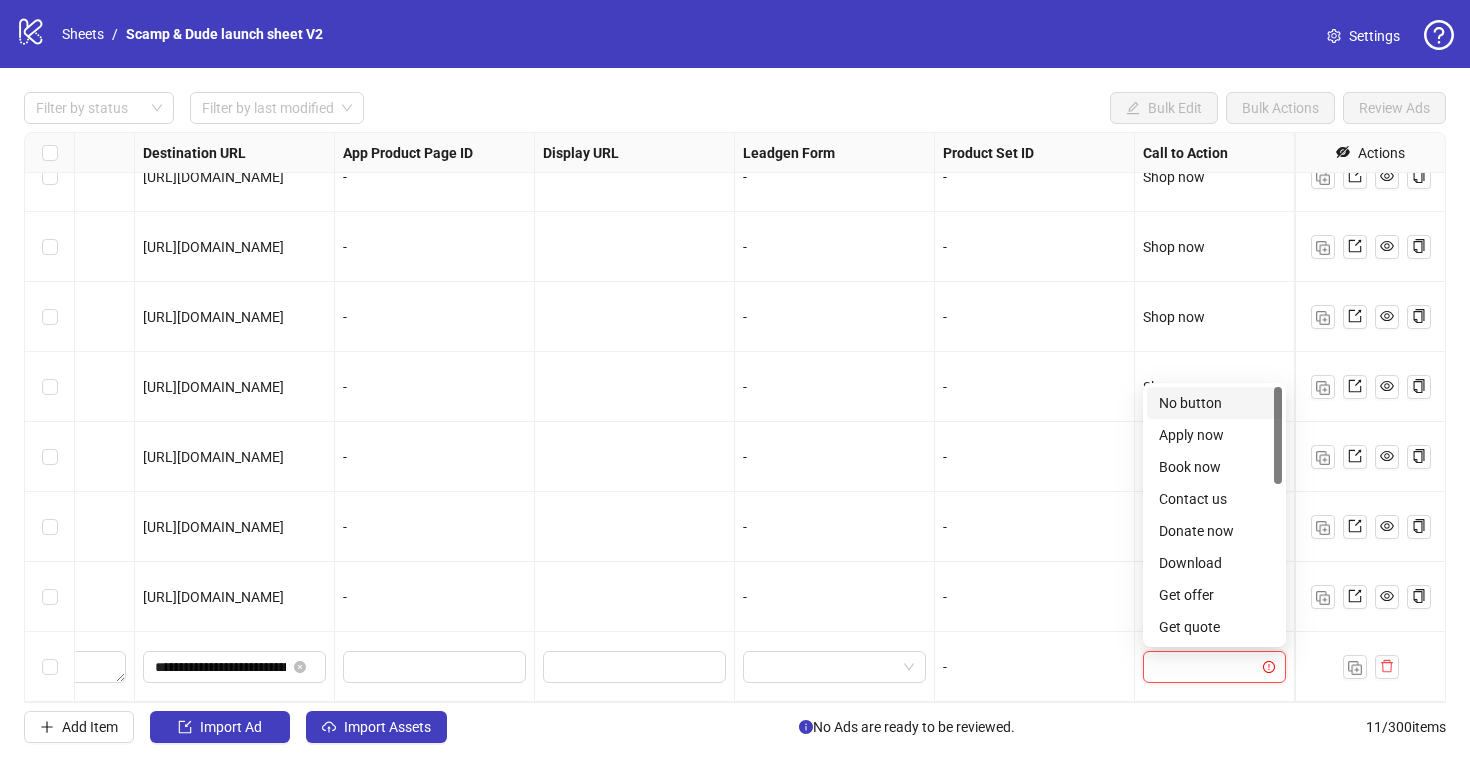 click at bounding box center [1205, 667] 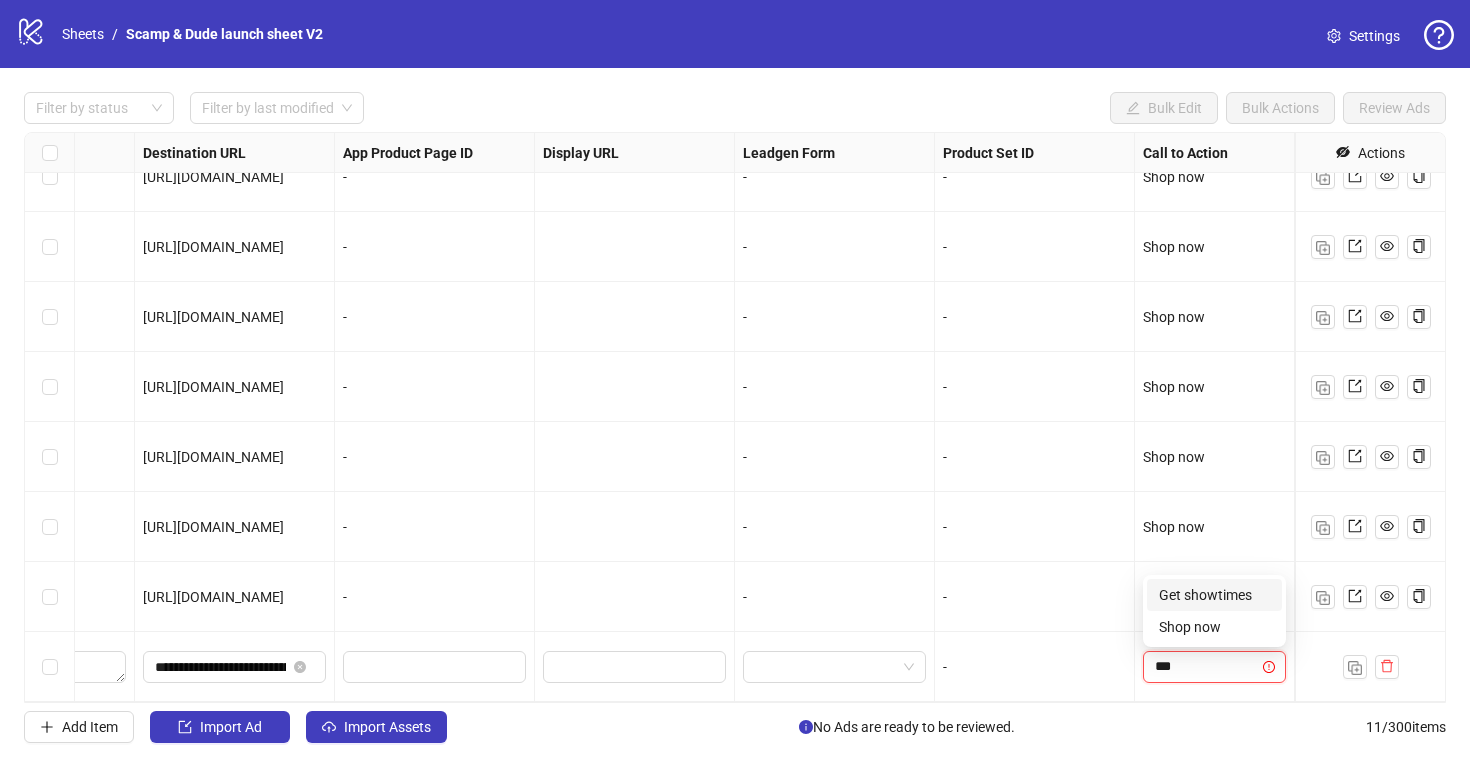 type on "****" 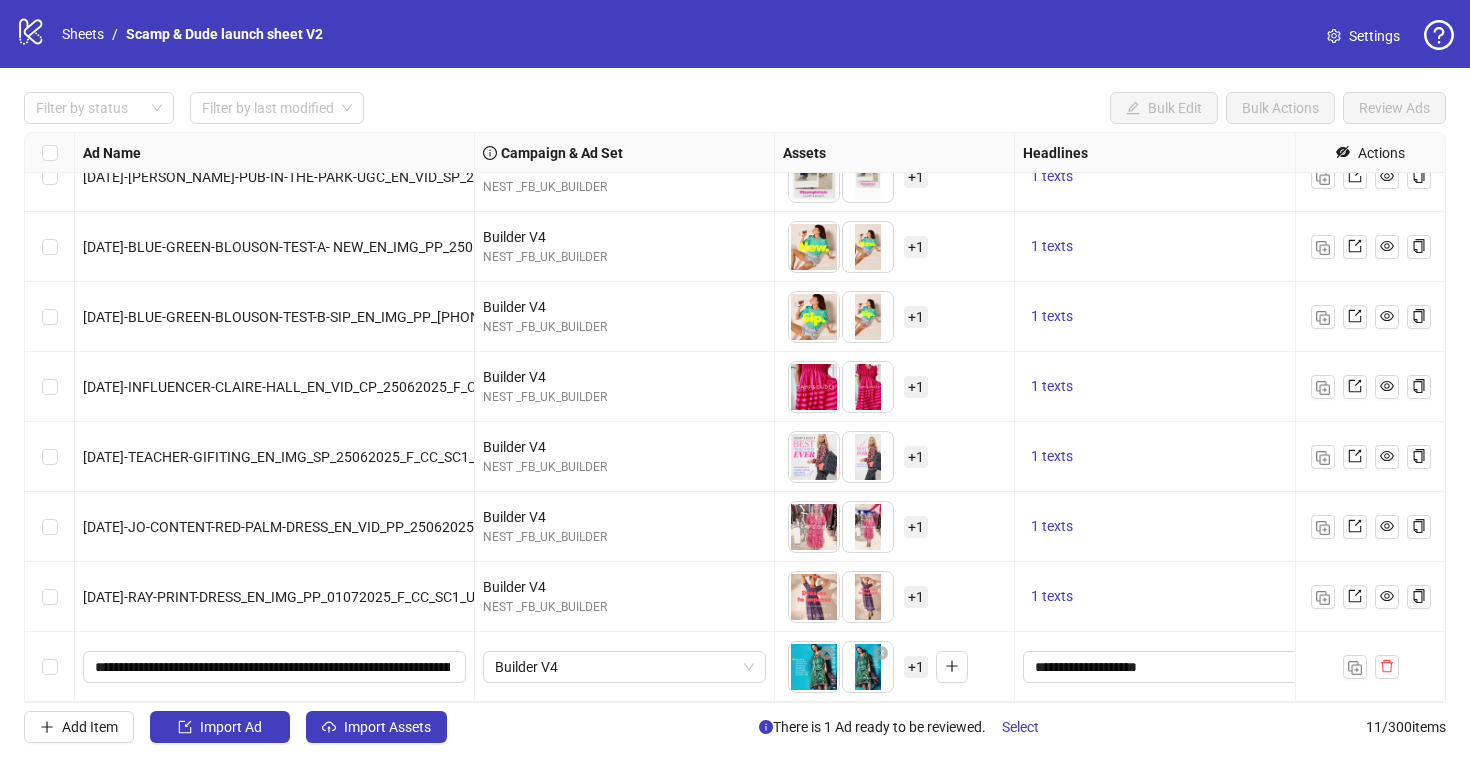scroll, scrollTop: 241, scrollLeft: 0, axis: vertical 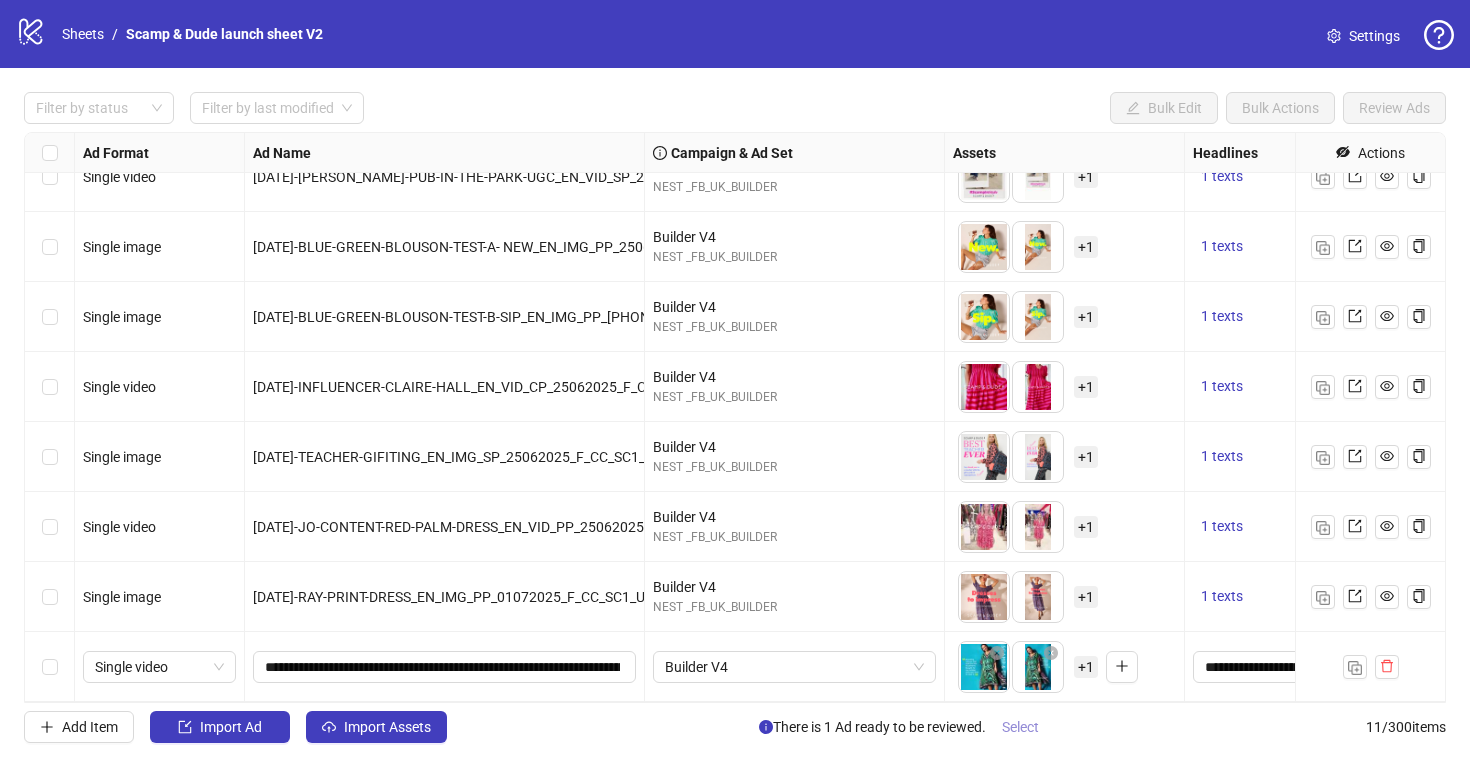 click on "Select" at bounding box center [1020, 727] 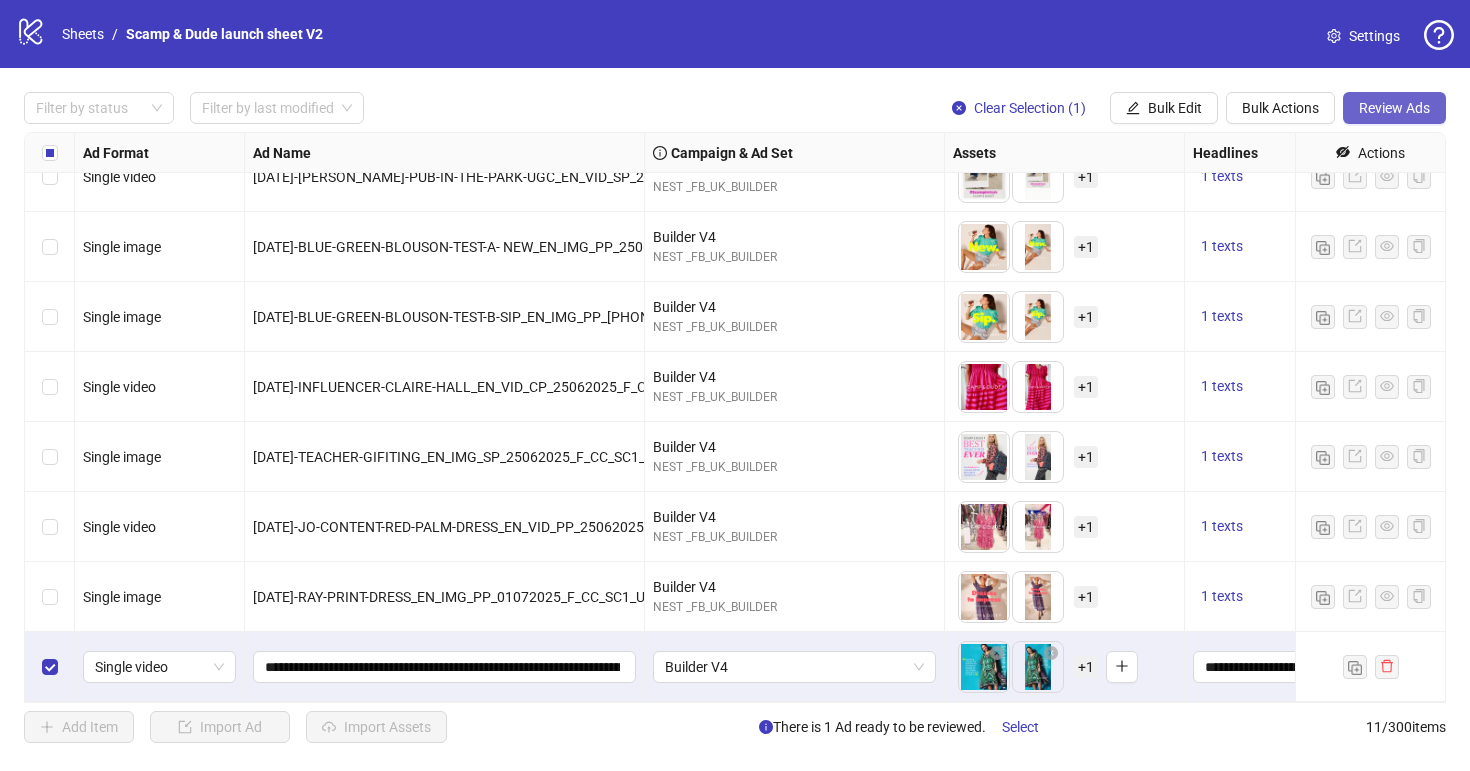 click on "Review Ads" at bounding box center (1394, 108) 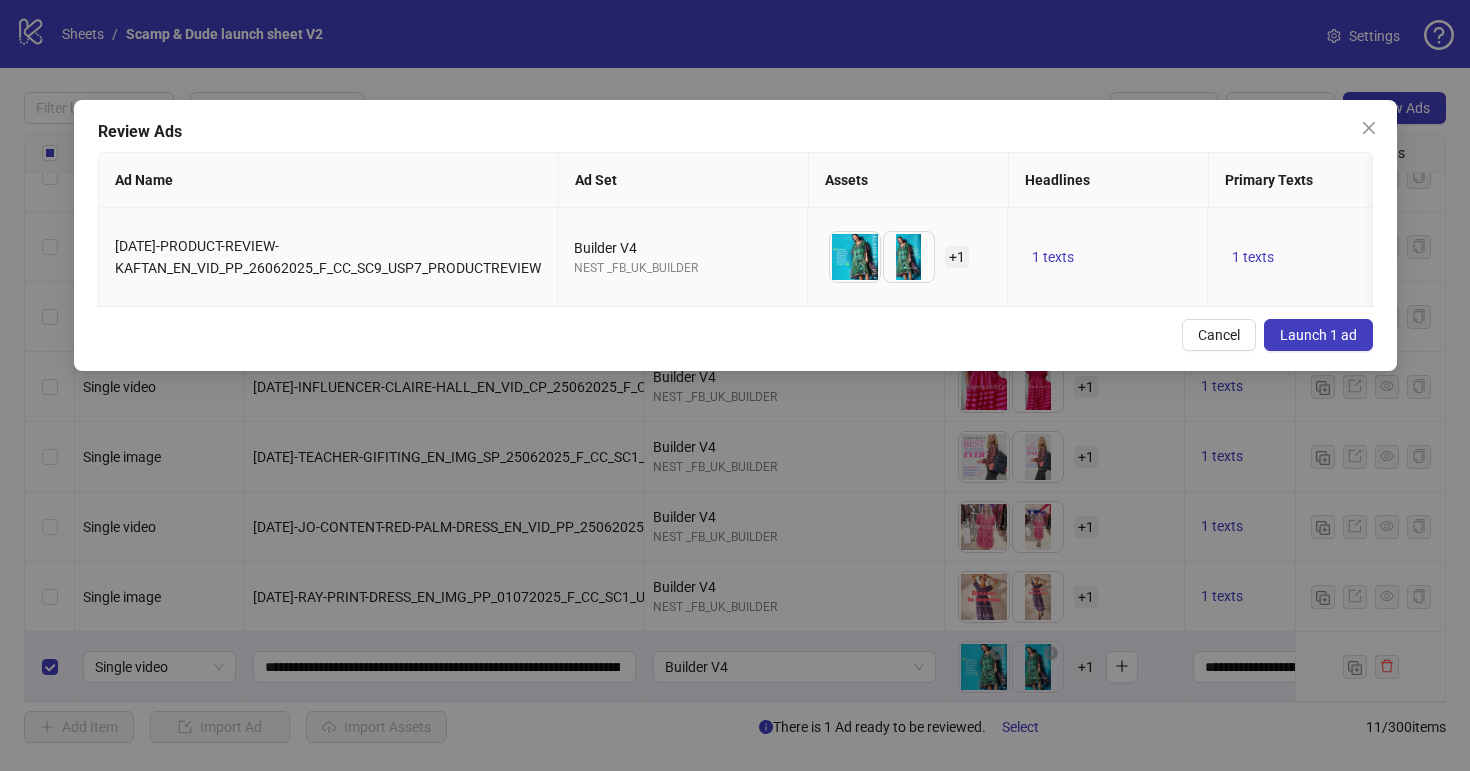 scroll, scrollTop: 0, scrollLeft: 153, axis: horizontal 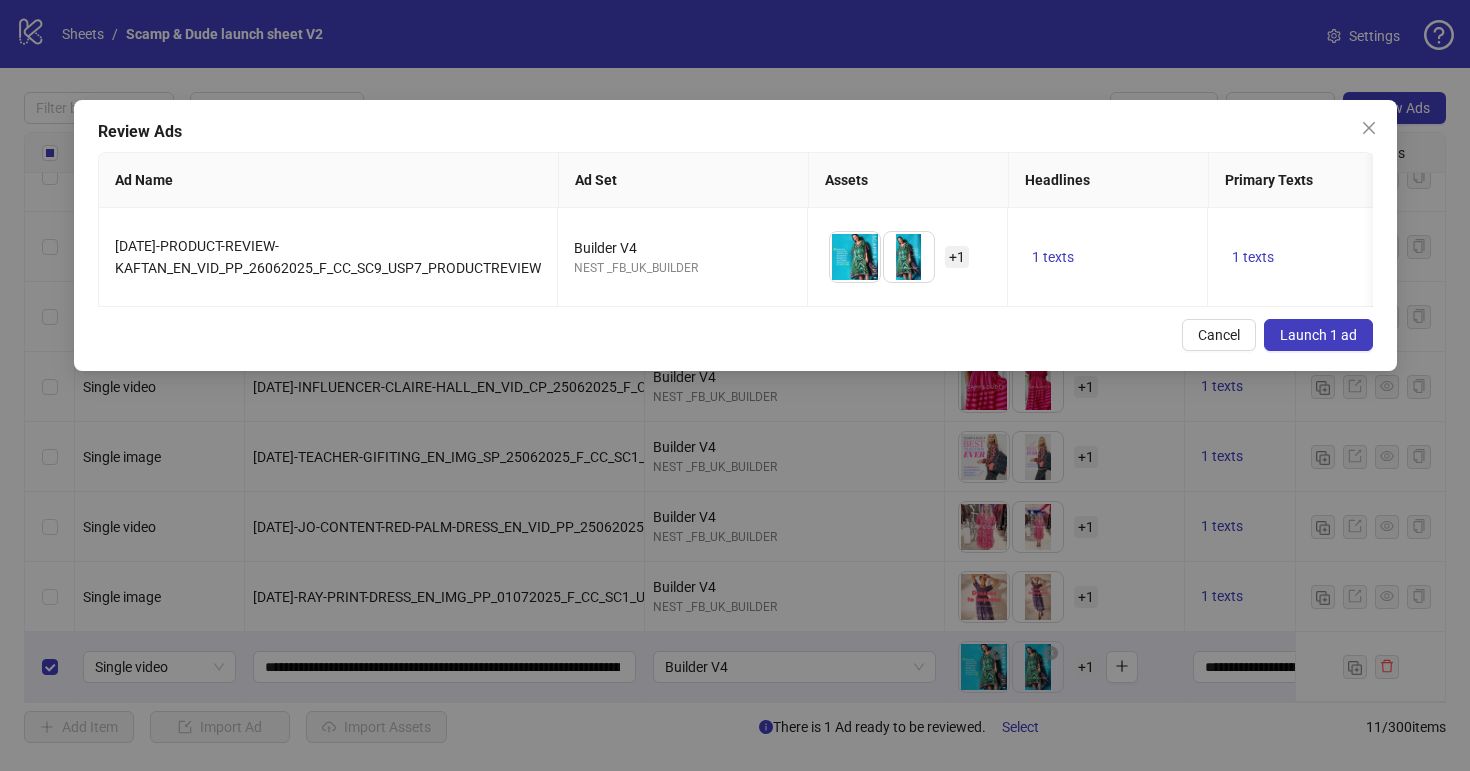 click on "Launch 1 ad" at bounding box center (1318, 335) 